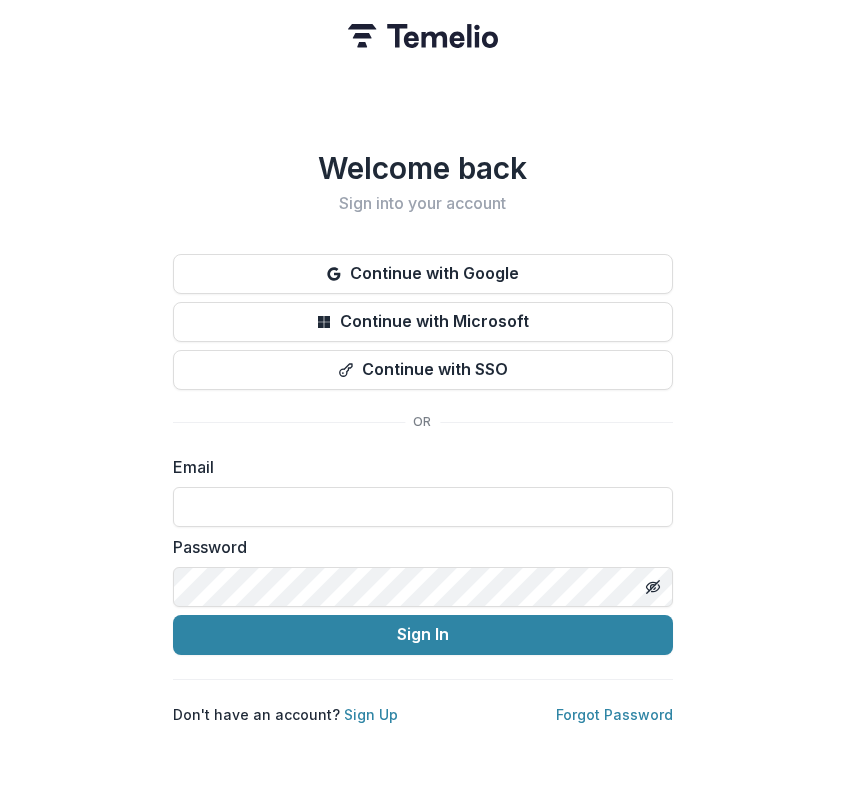 scroll, scrollTop: 0, scrollLeft: 0, axis: both 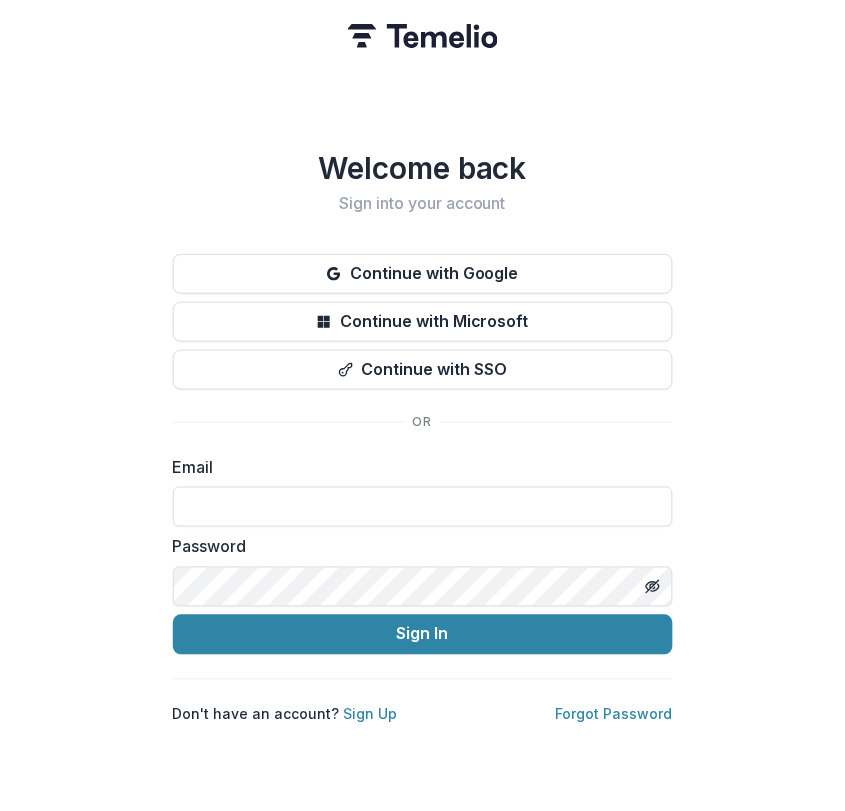 type on "**********" 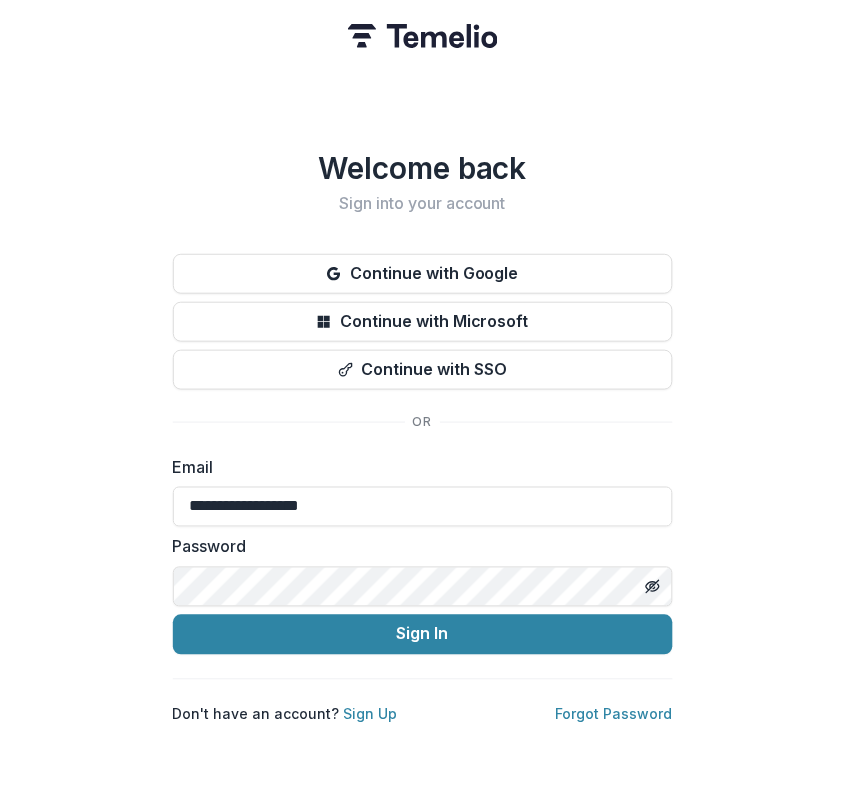 click on "Sign In" at bounding box center (423, 635) 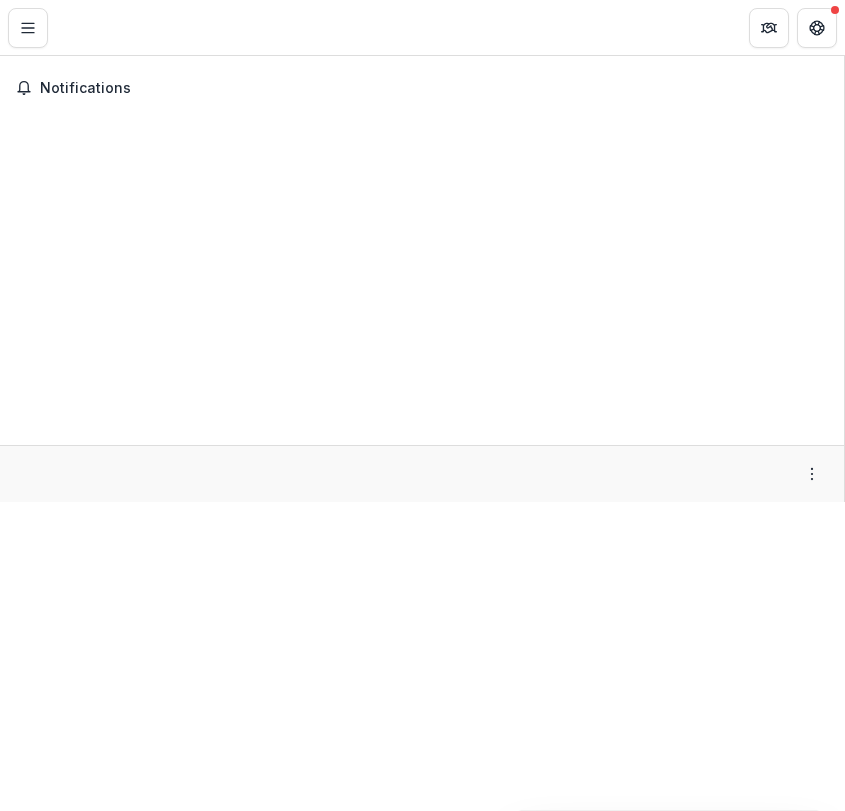 scroll, scrollTop: 0, scrollLeft: 0, axis: both 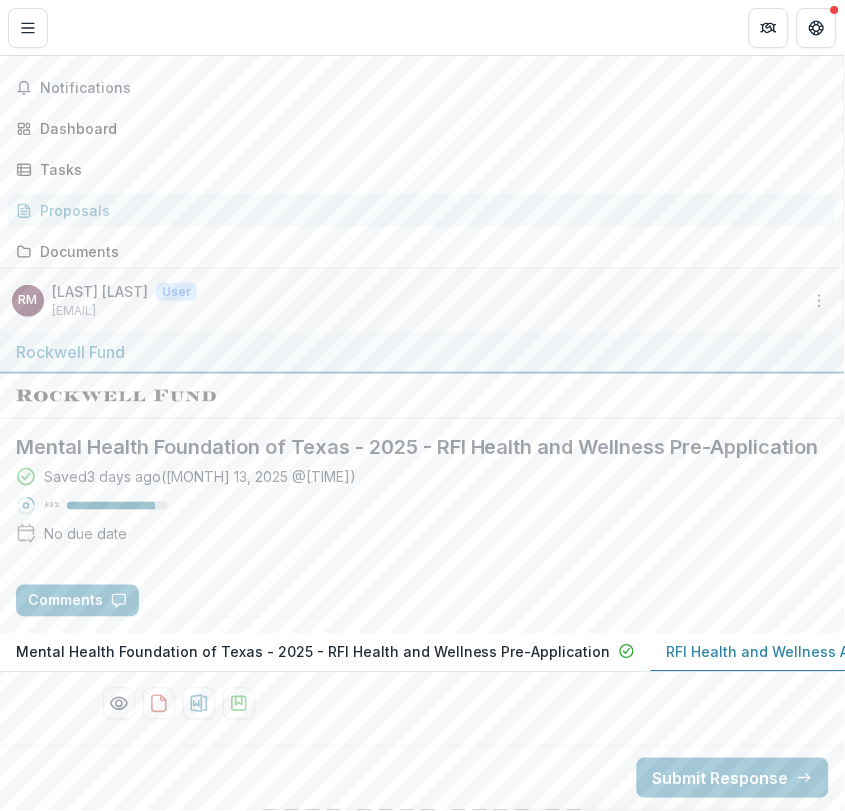 type on "**" 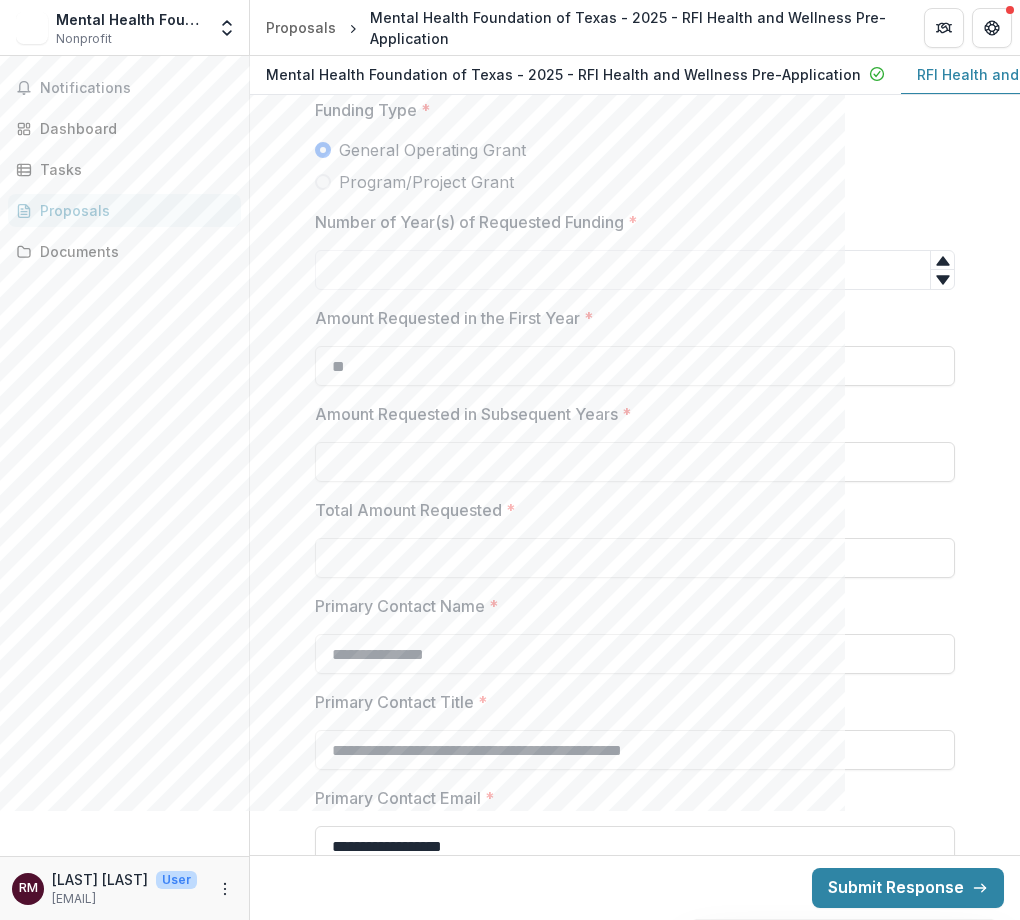 scroll, scrollTop: 2912, scrollLeft: 0, axis: vertical 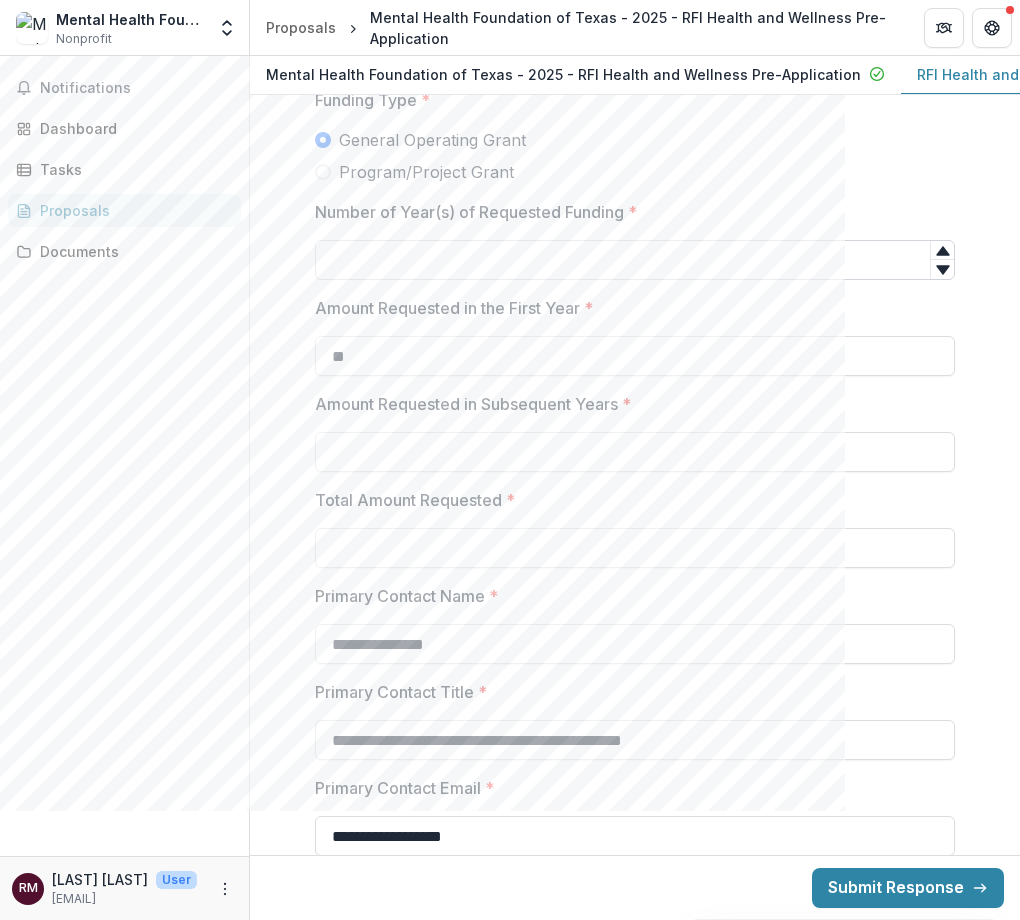 click on "Number of Year(s) of Requested Funding *" at bounding box center (635, 260) 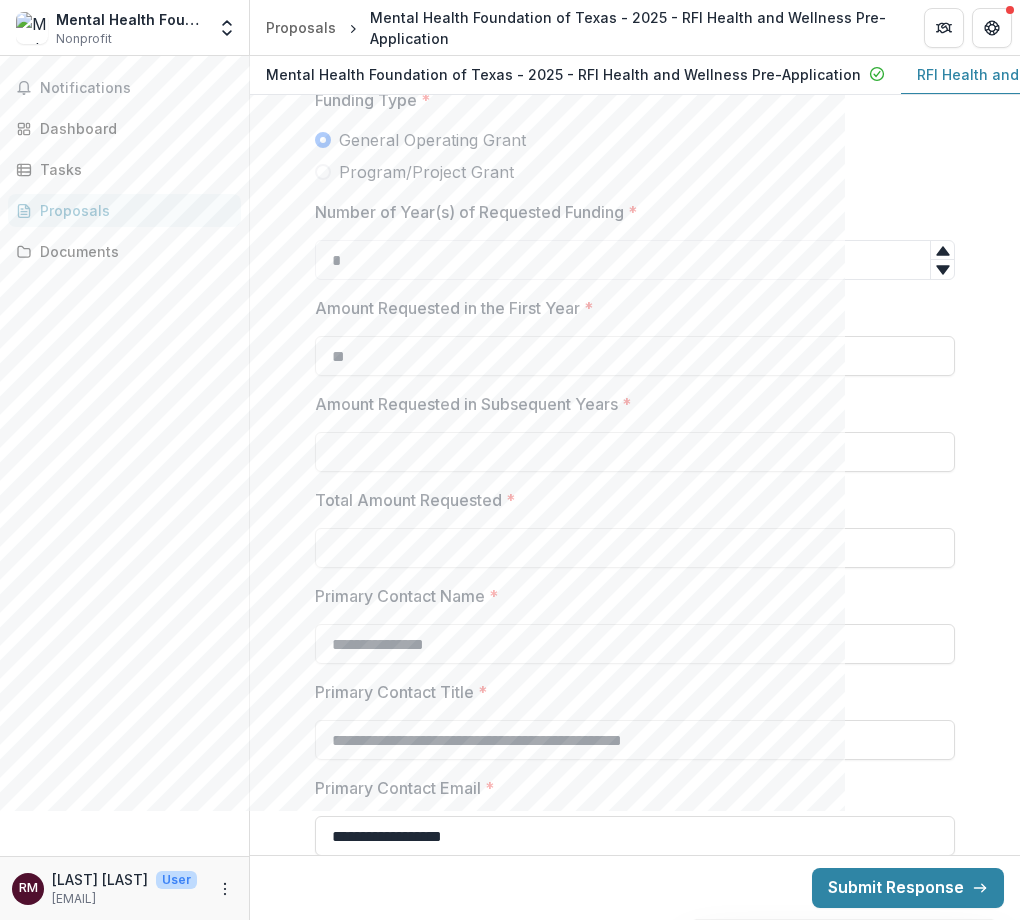 type on "*" 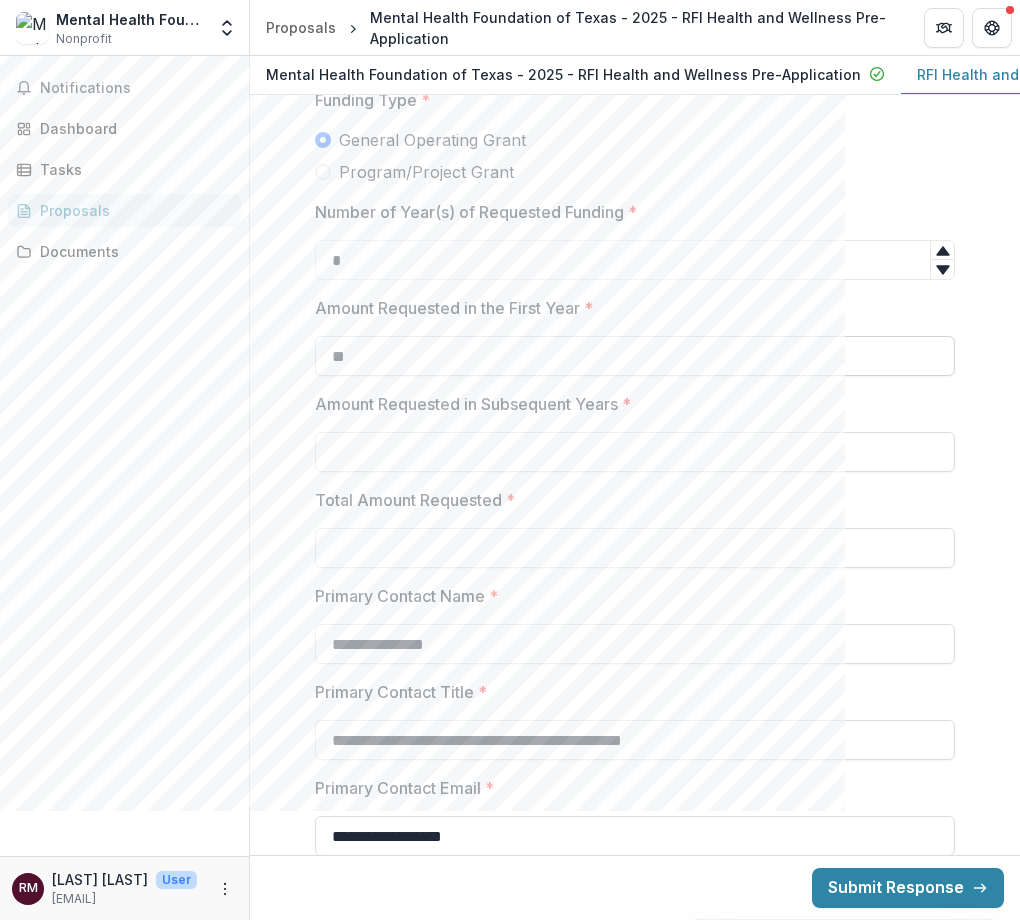 click on "**" at bounding box center (635, 356) 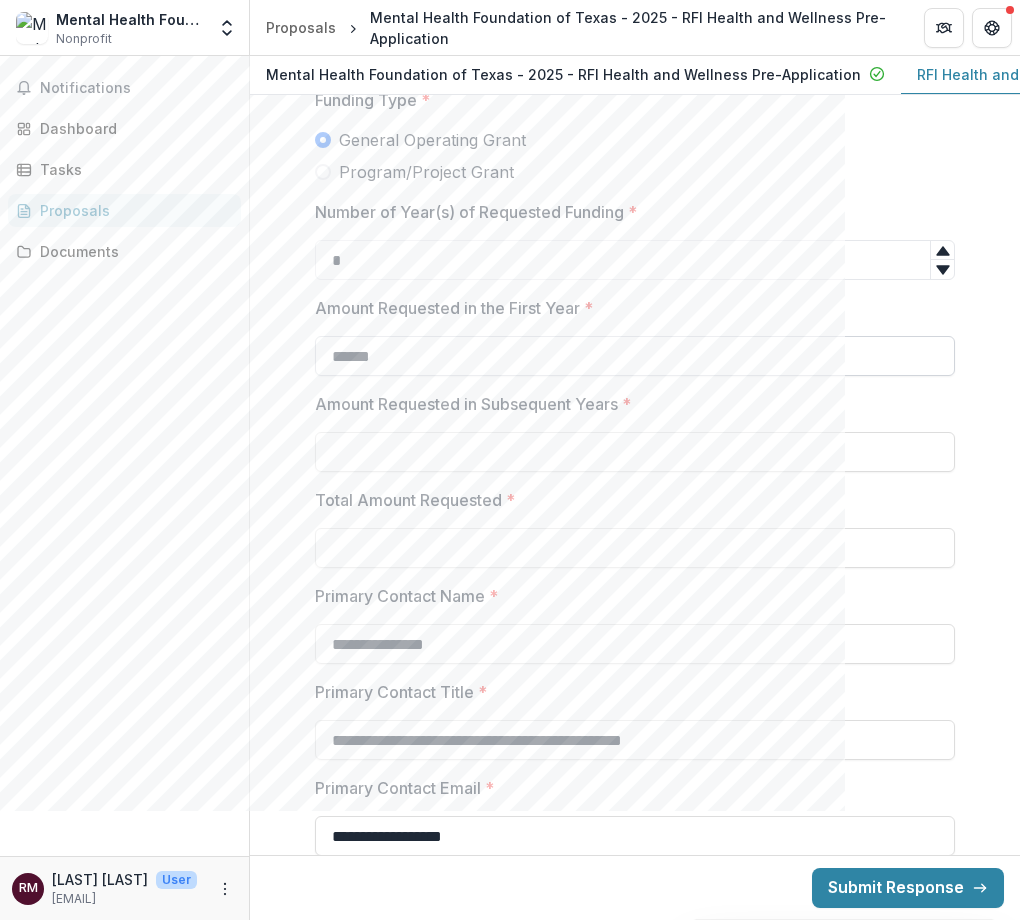 type on "*******" 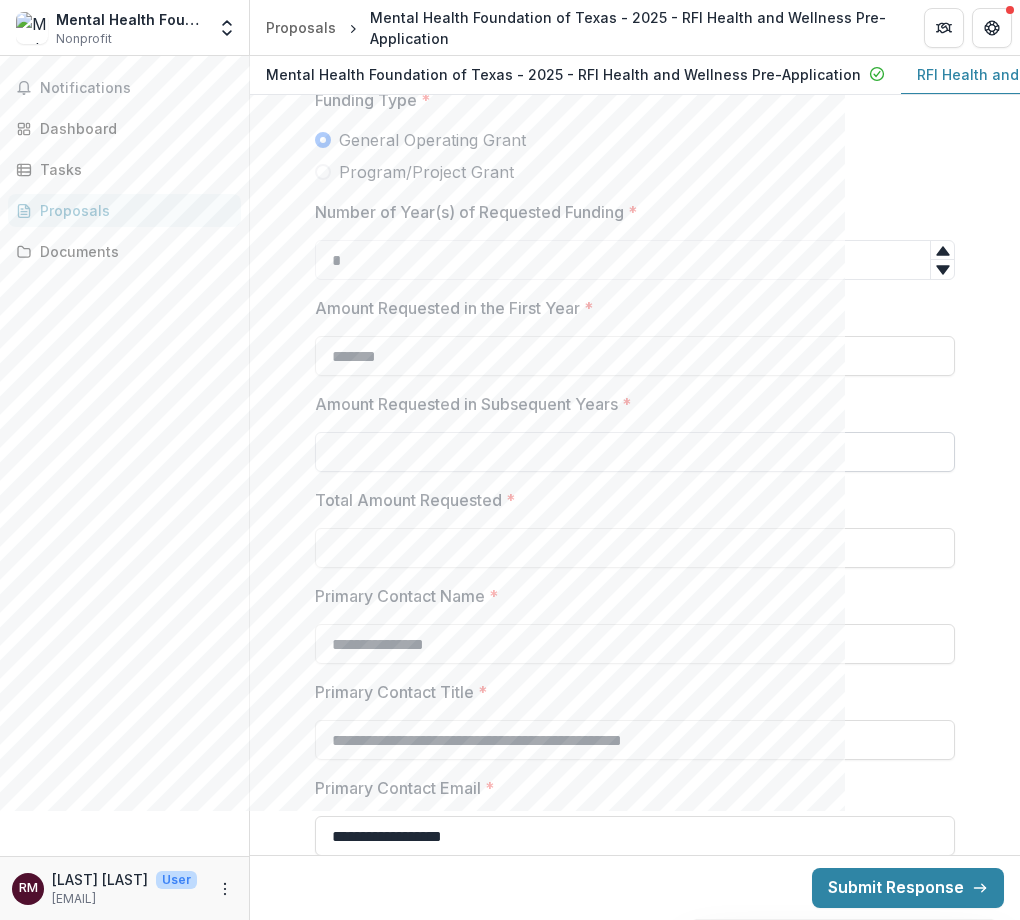click on "Amount Requested in Subsequent Years *" at bounding box center (635, 452) 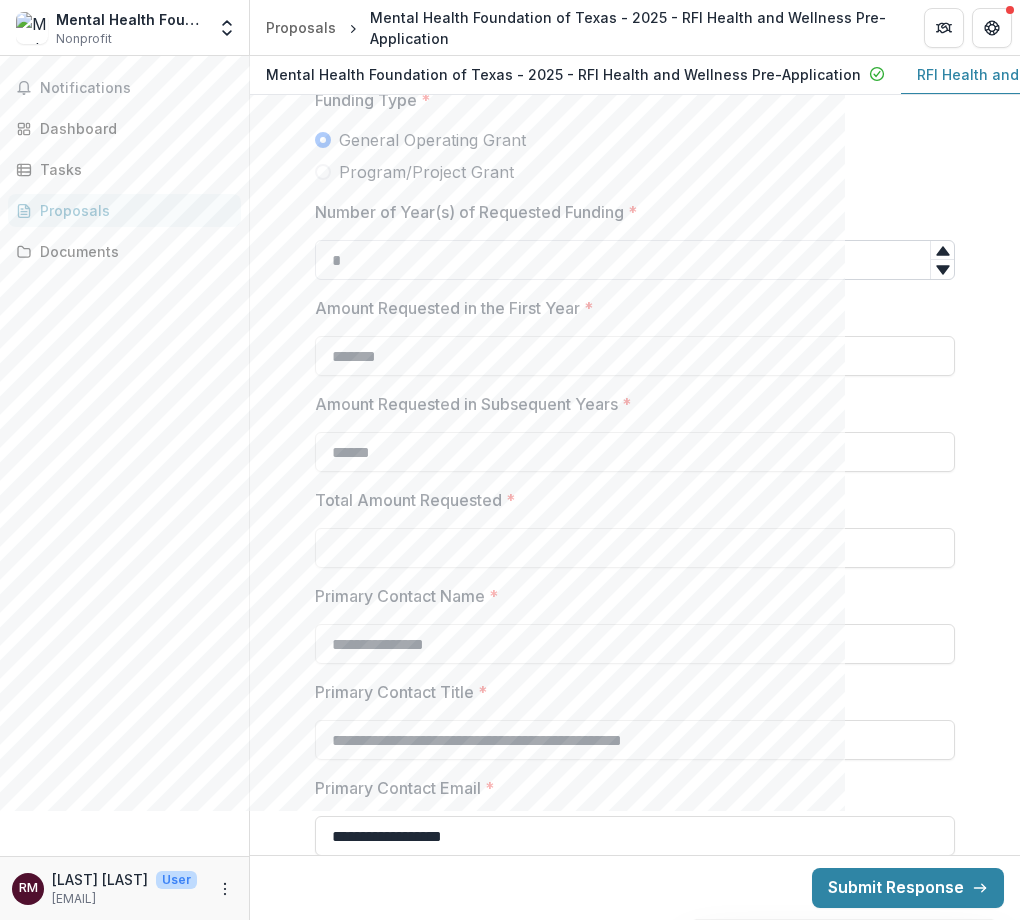 type on "*******" 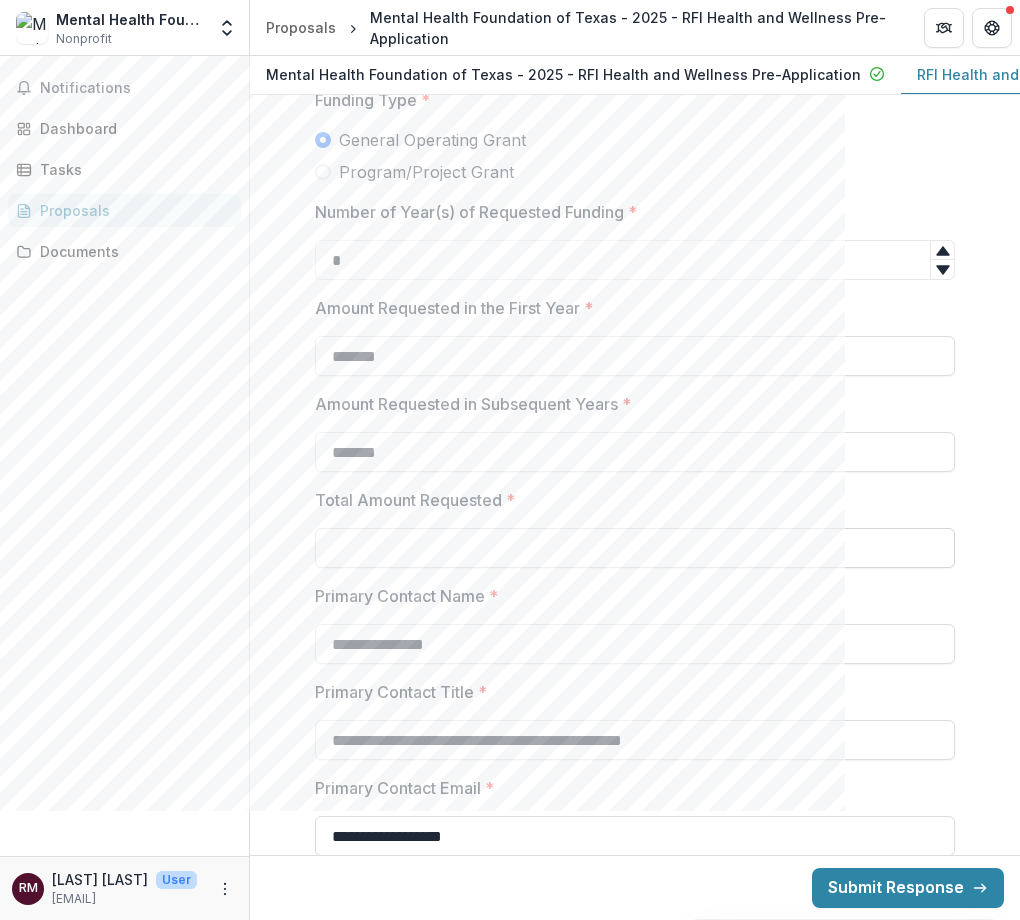 click on "Total Amount Requested *" at bounding box center (635, 548) 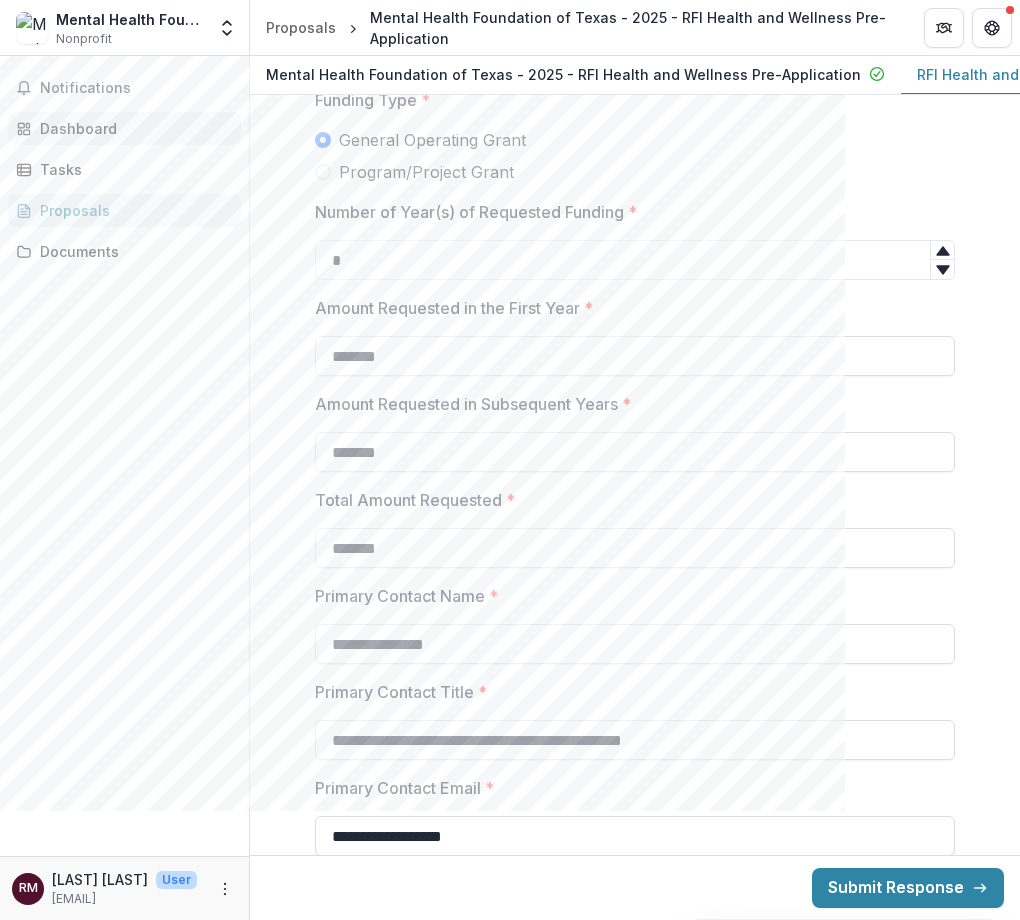 type on "********" 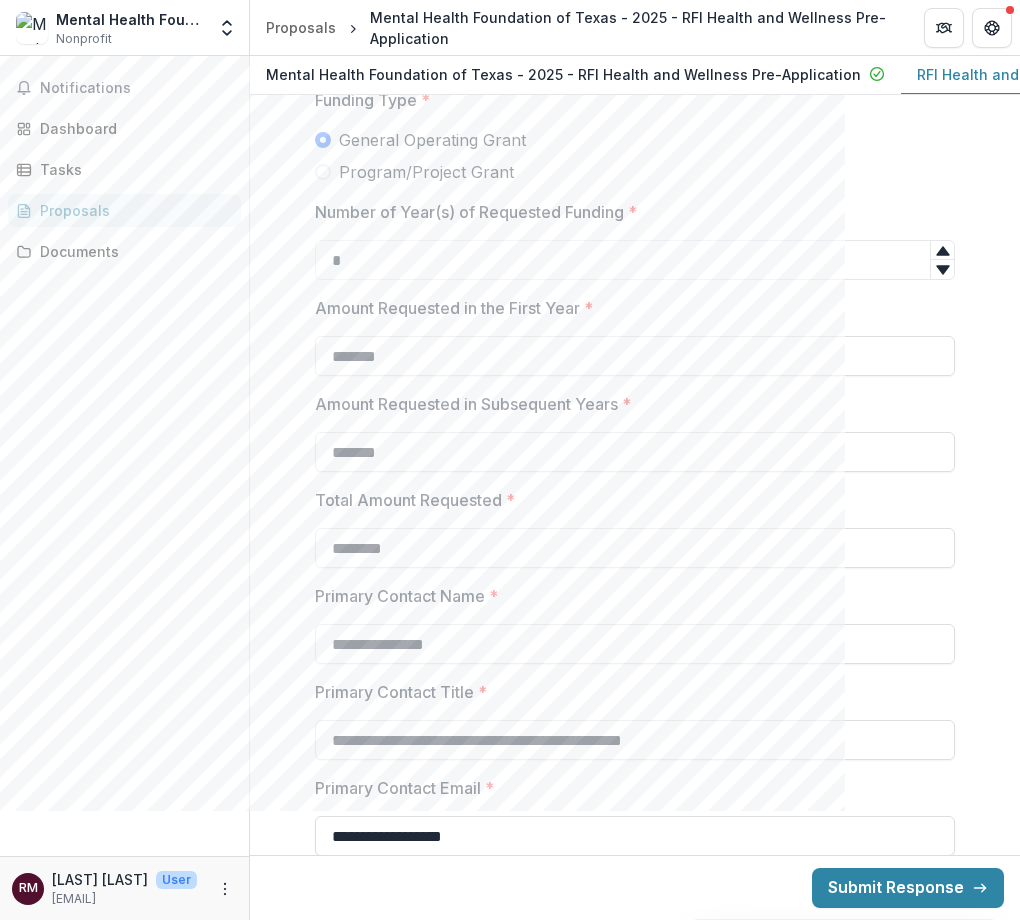 click on "Notifications Dashboard Tasks Proposals Documents" at bounding box center (124, 456) 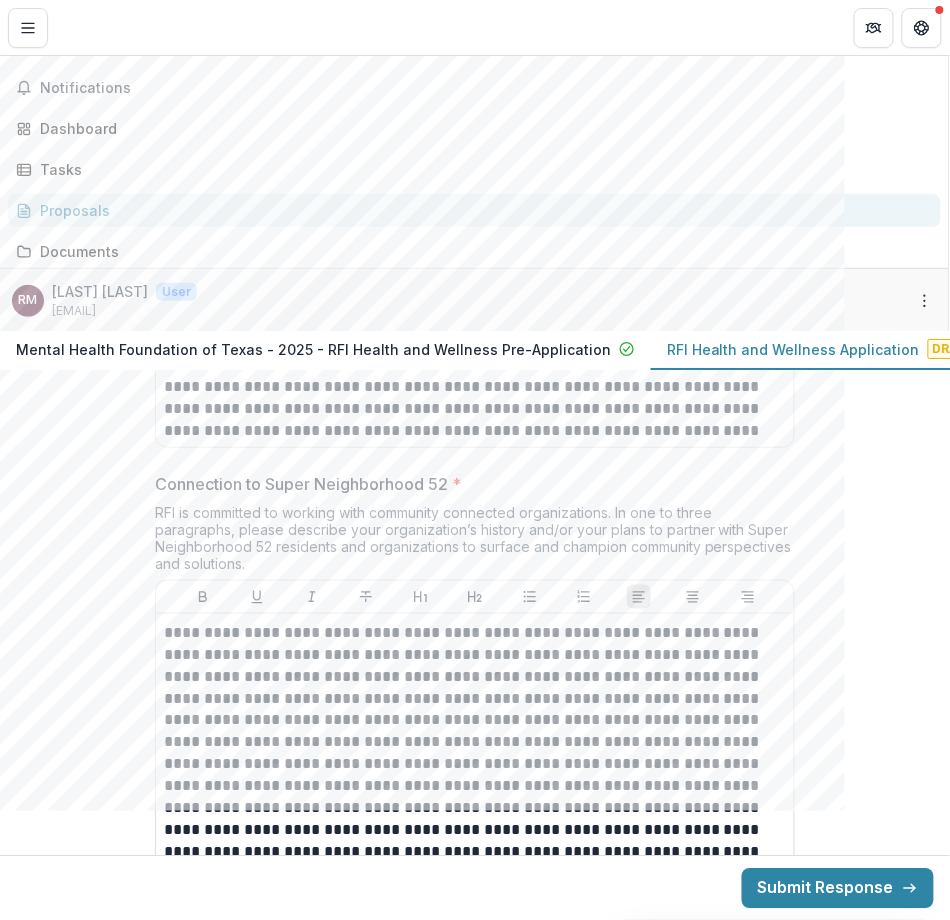 scroll, scrollTop: 5173, scrollLeft: 0, axis: vertical 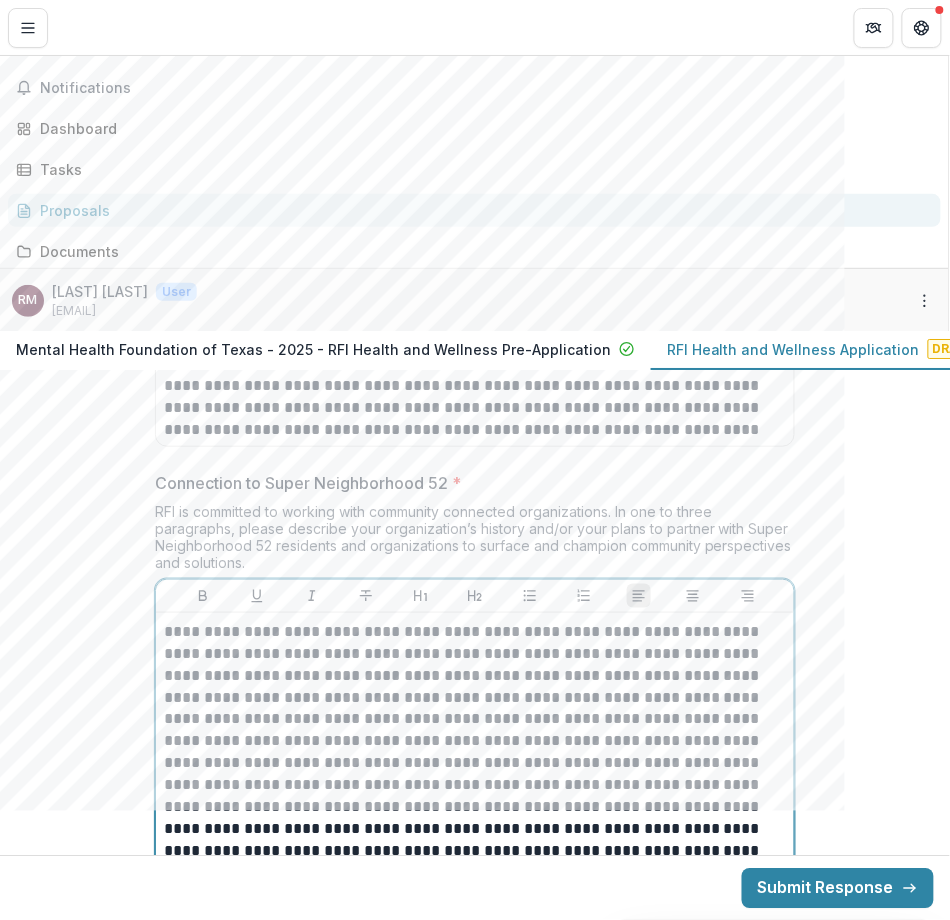 click on "**********" at bounding box center [474, 759] 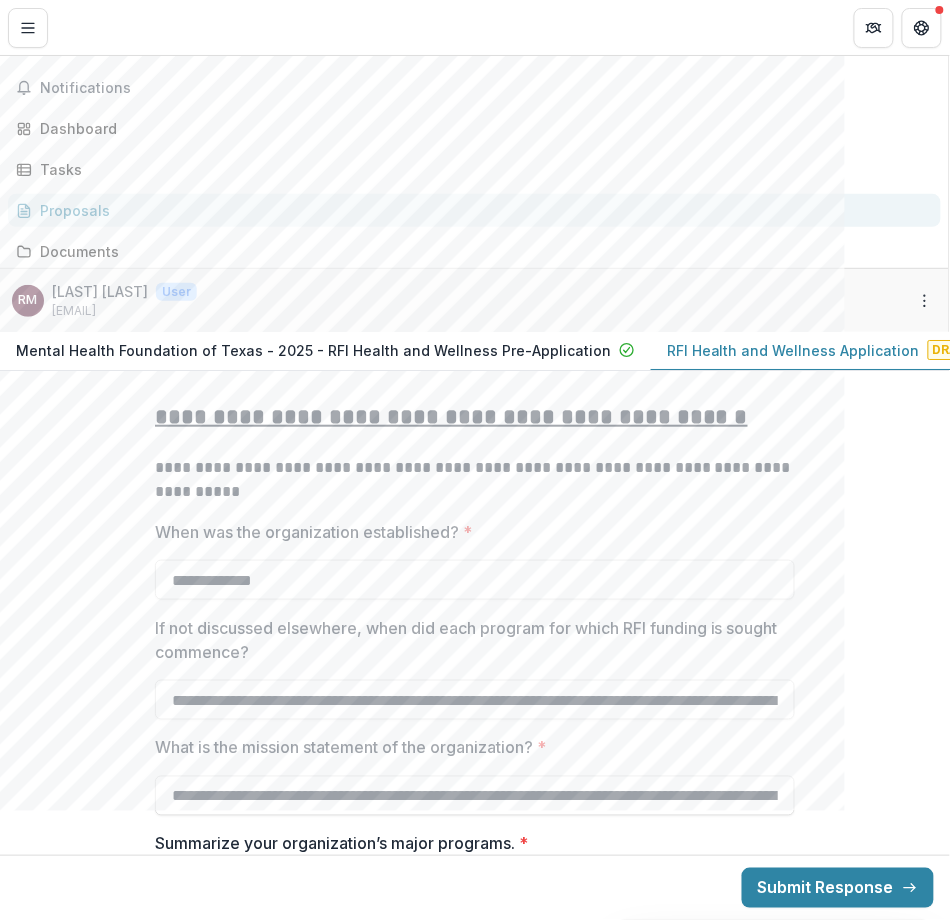 scroll, scrollTop: 8556, scrollLeft: 0, axis: vertical 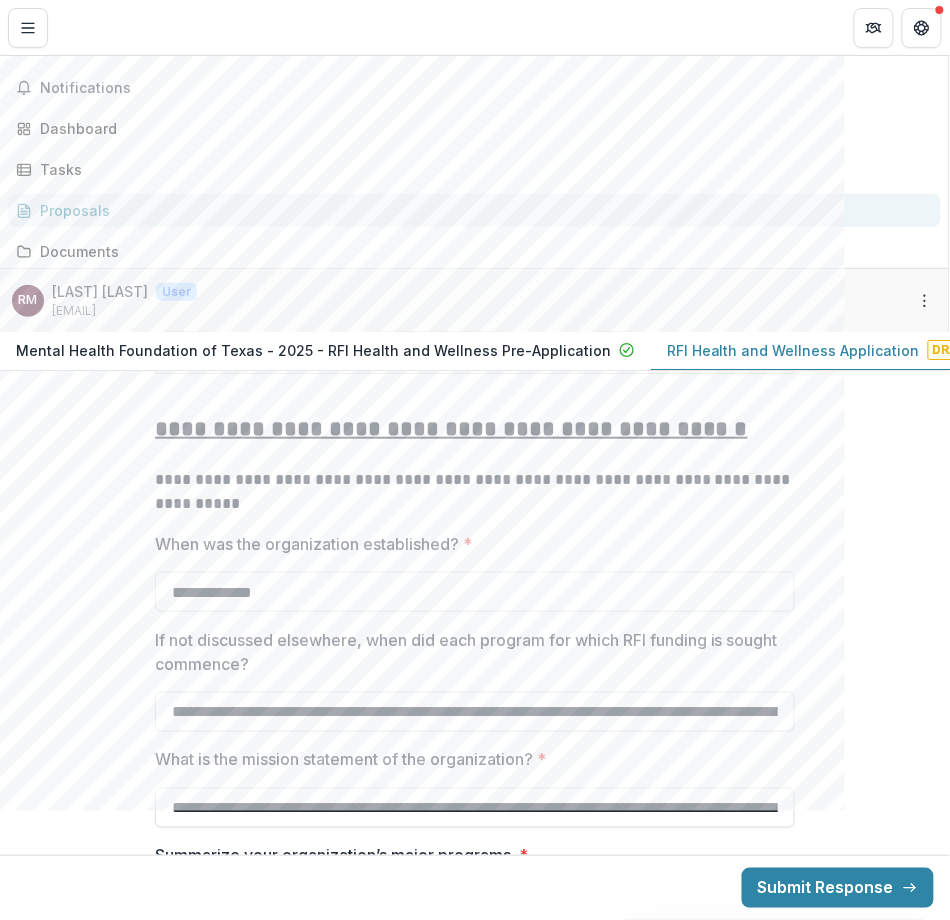 click on "**********" at bounding box center (475, 712) 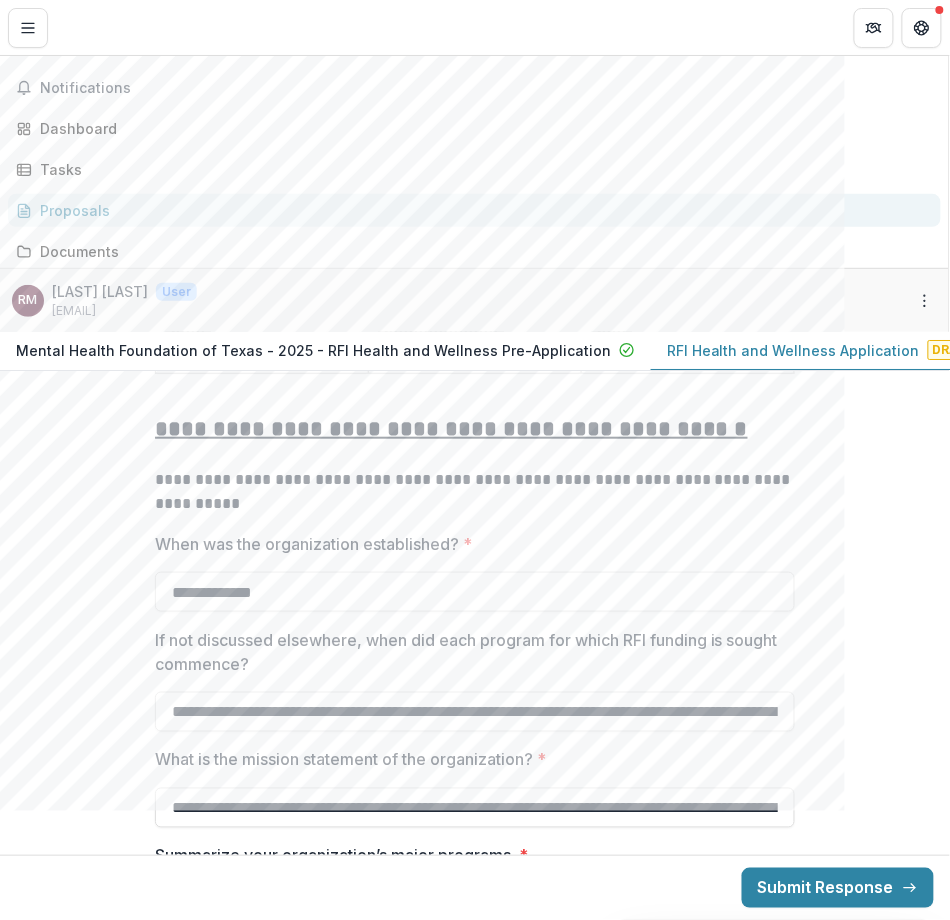 drag, startPoint x: 522, startPoint y: 454, endPoint x: 944, endPoint y: 440, distance: 422.23218 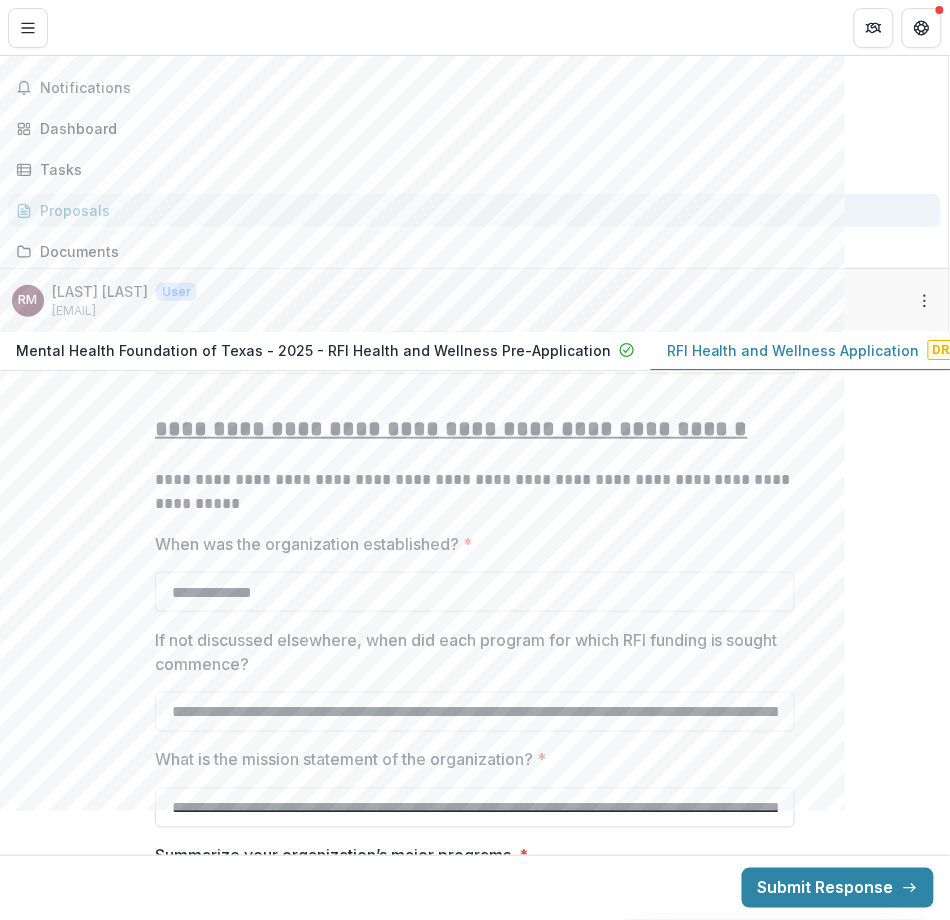 click on "**********" at bounding box center [475, 86] 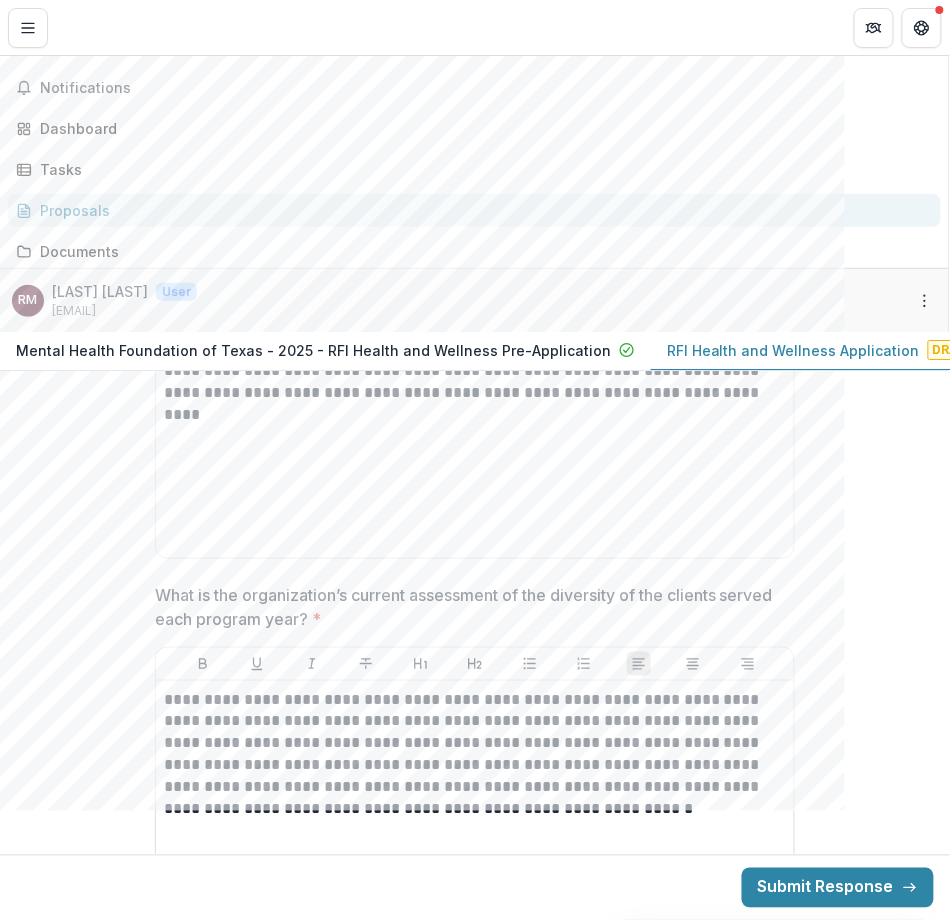 scroll, scrollTop: 10386, scrollLeft: 0, axis: vertical 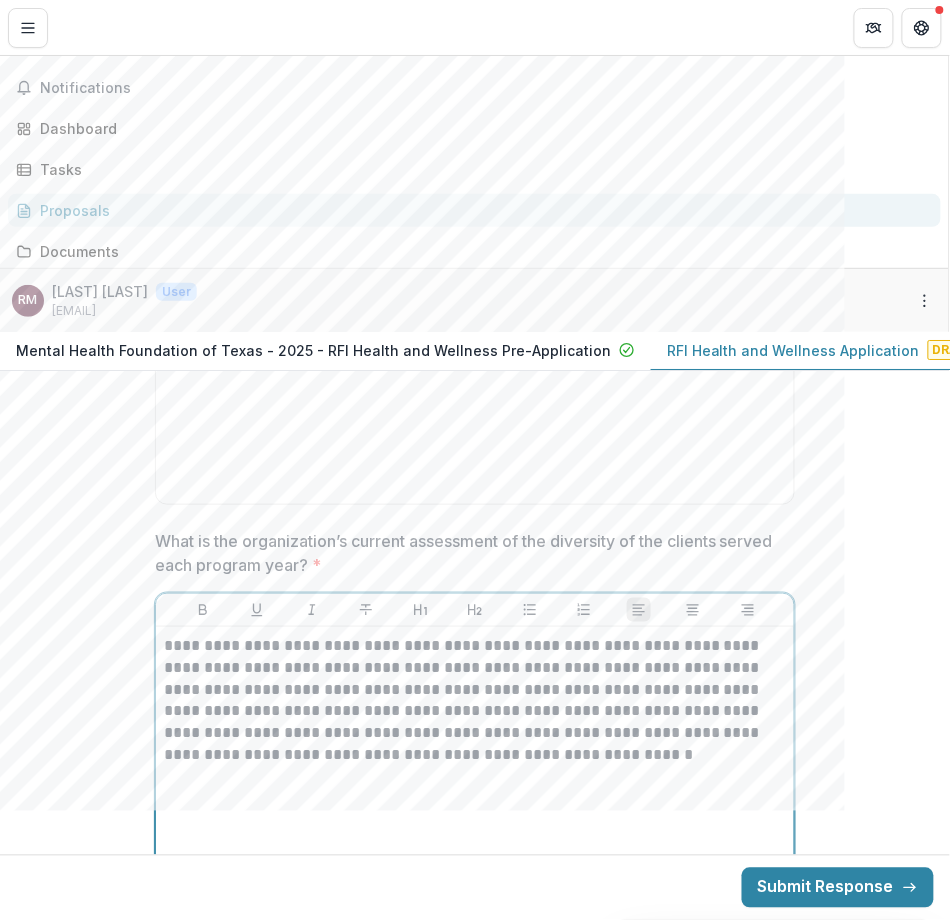 click on "**********" at bounding box center (474, 699) 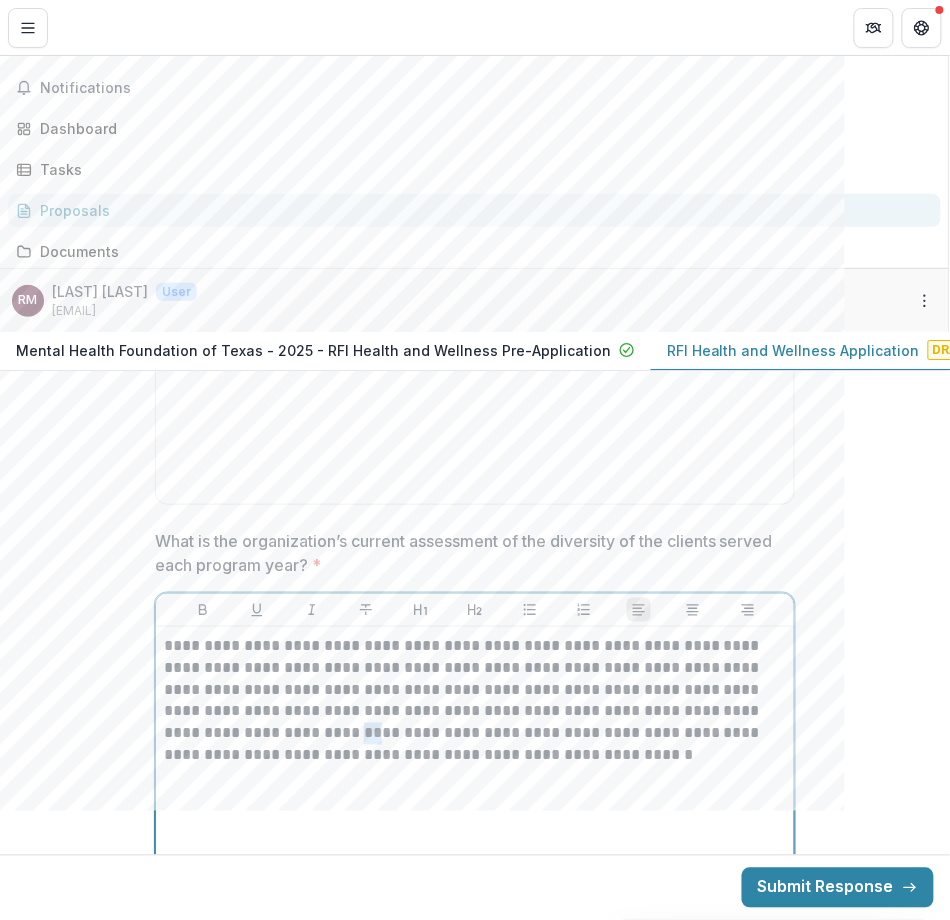click on "**********" at bounding box center [474, 699] 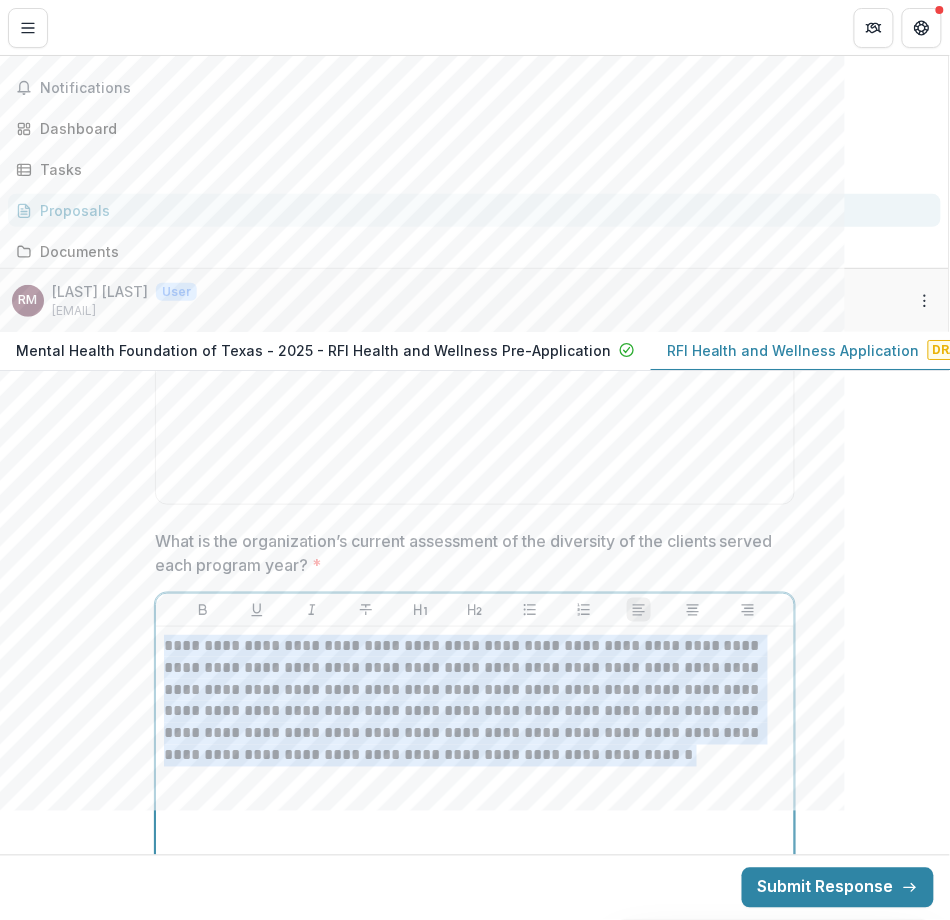 click on "**********" at bounding box center (474, 699) 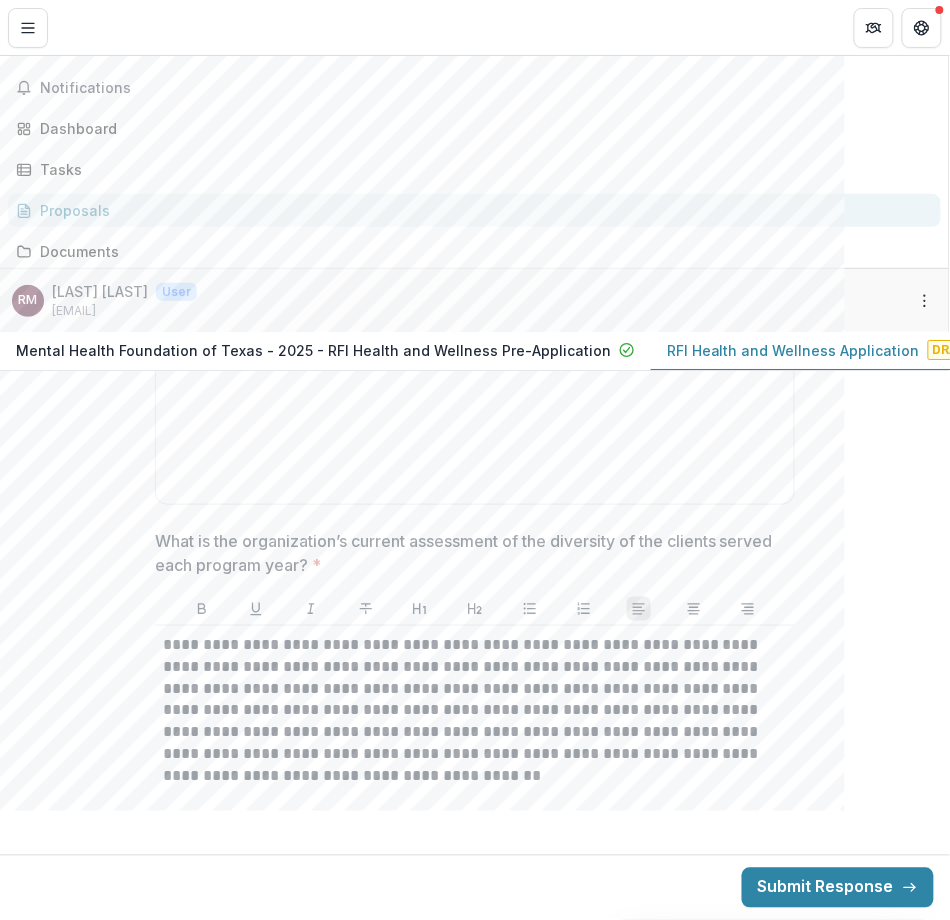 click on "**********" at bounding box center (475, 784) 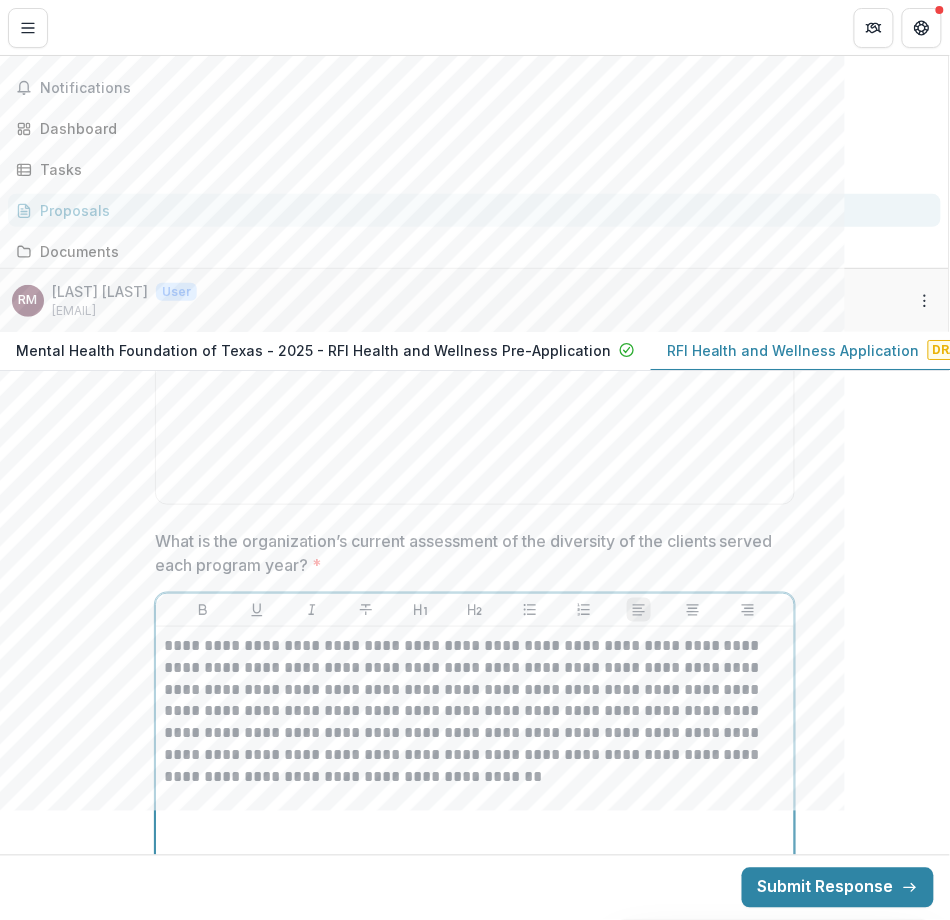 click on "**********" at bounding box center [474, 709] 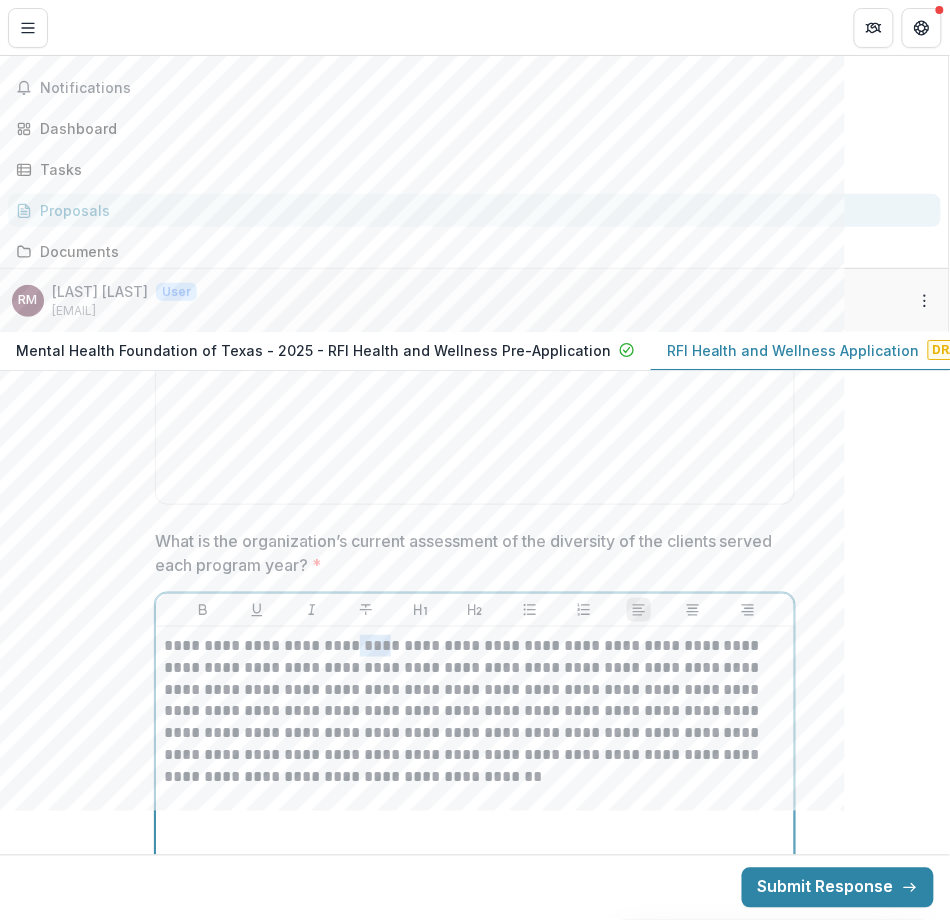 click on "**********" at bounding box center (474, 709) 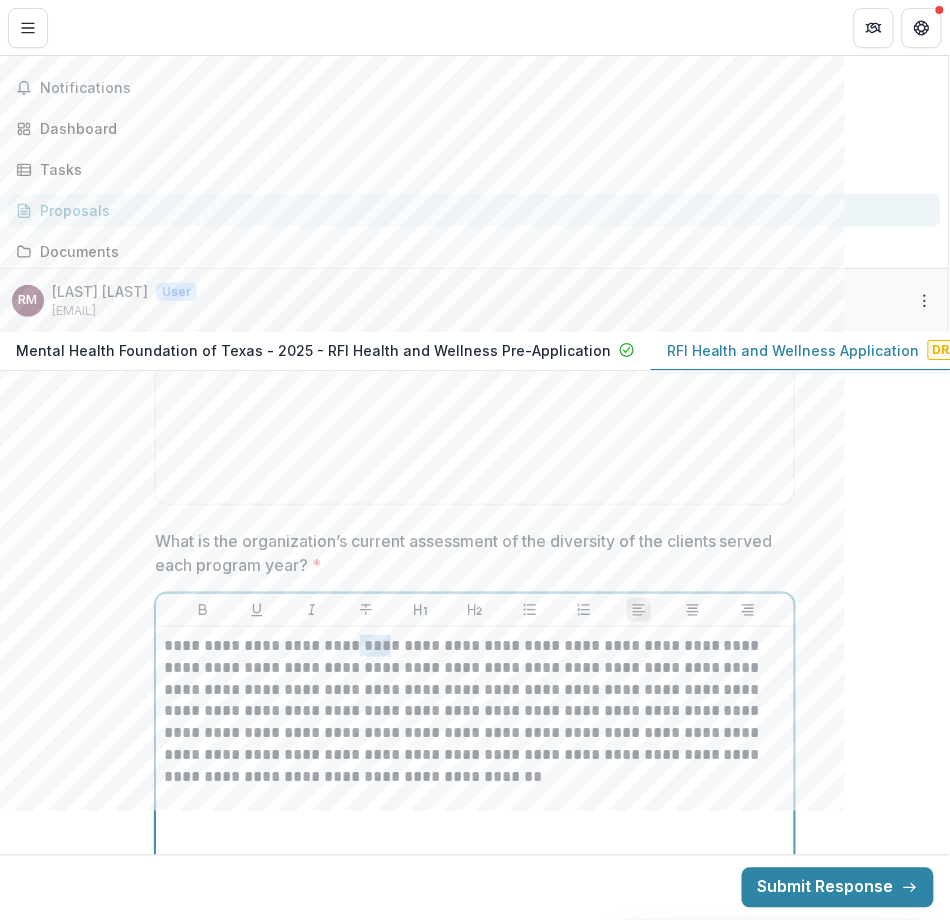type 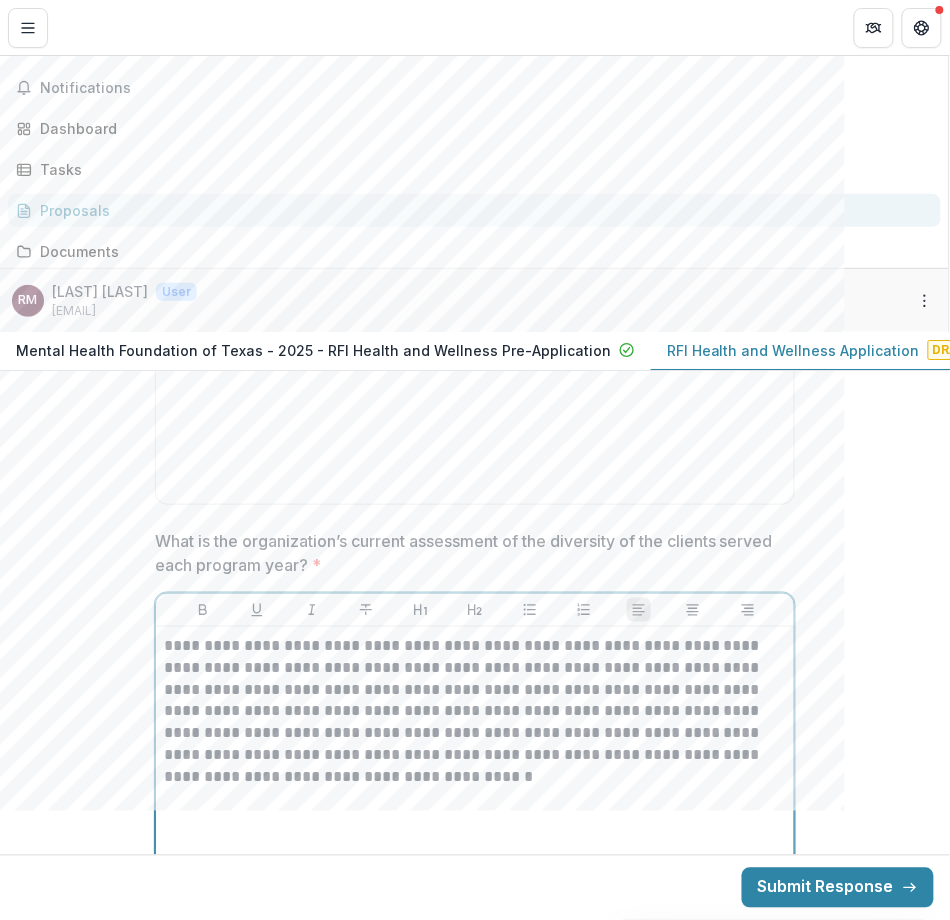 click on "**********" at bounding box center (474, 709) 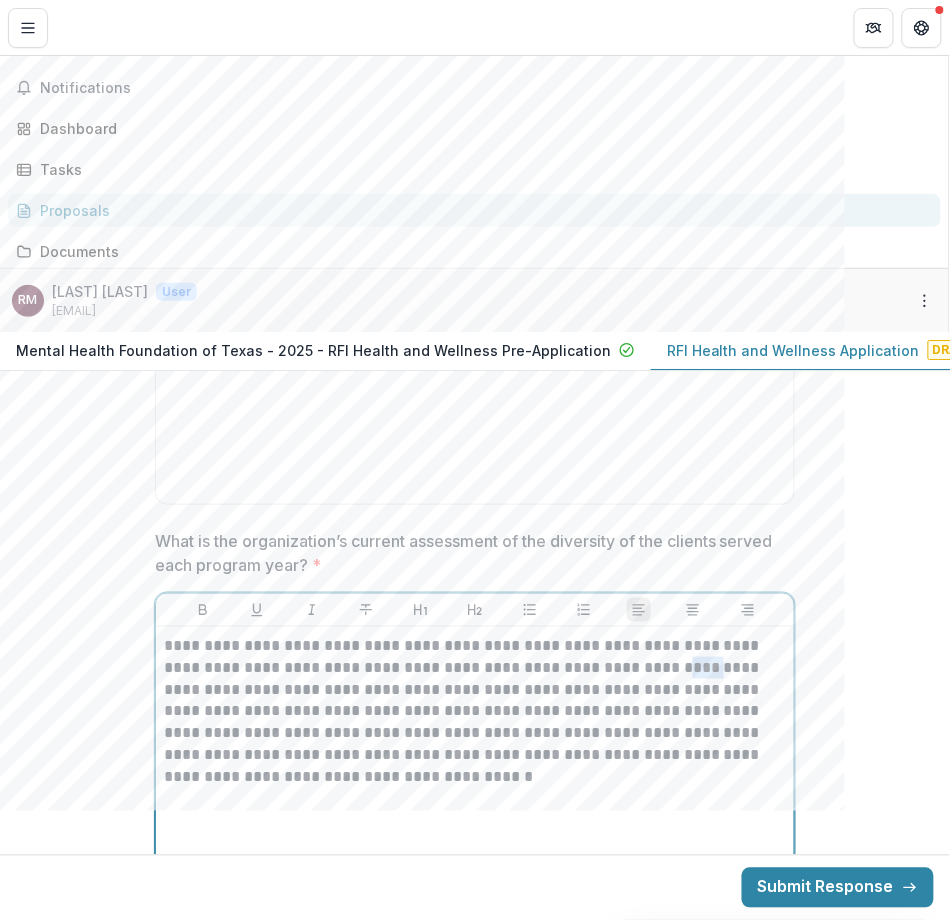 click on "**********" at bounding box center [474, 709] 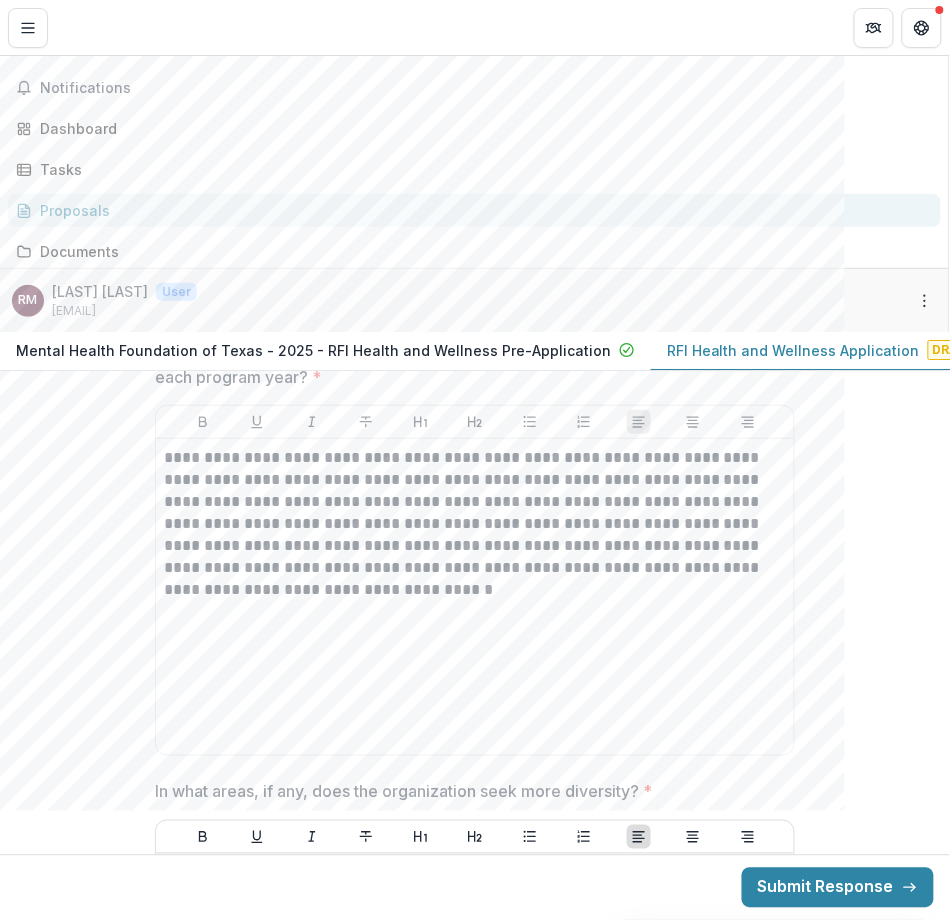 scroll, scrollTop: 10576, scrollLeft: 0, axis: vertical 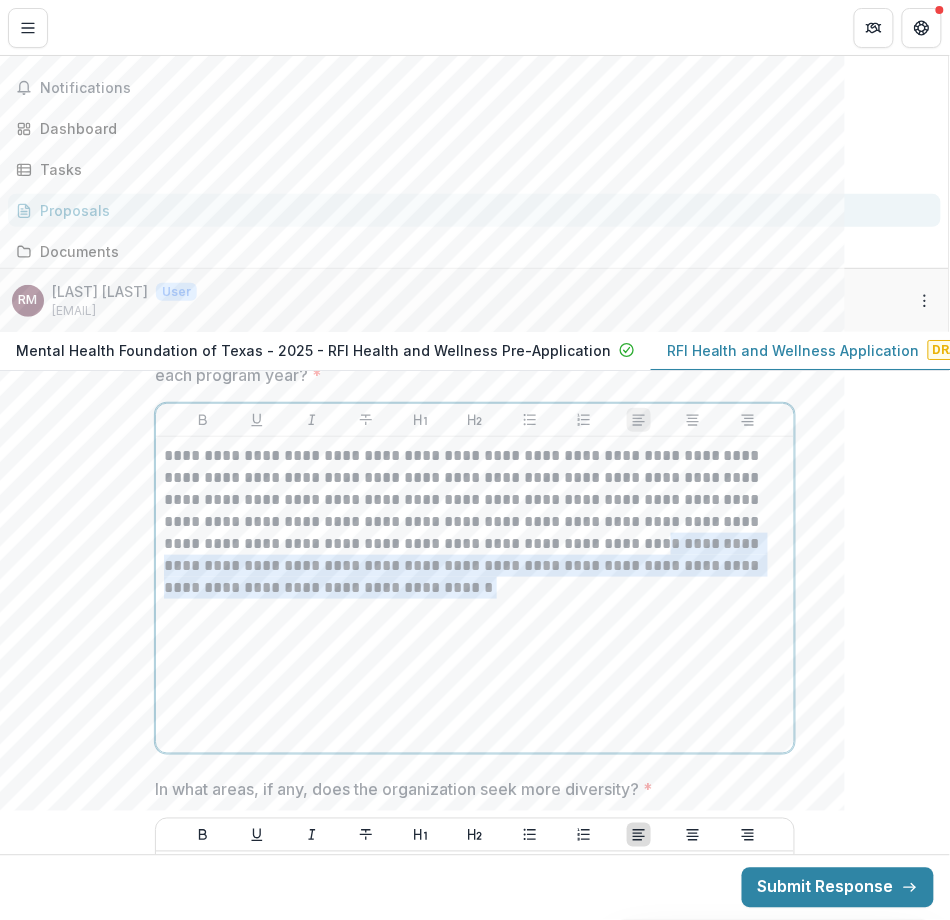 drag, startPoint x: 681, startPoint y: 288, endPoint x: 681, endPoint y: 328, distance: 40 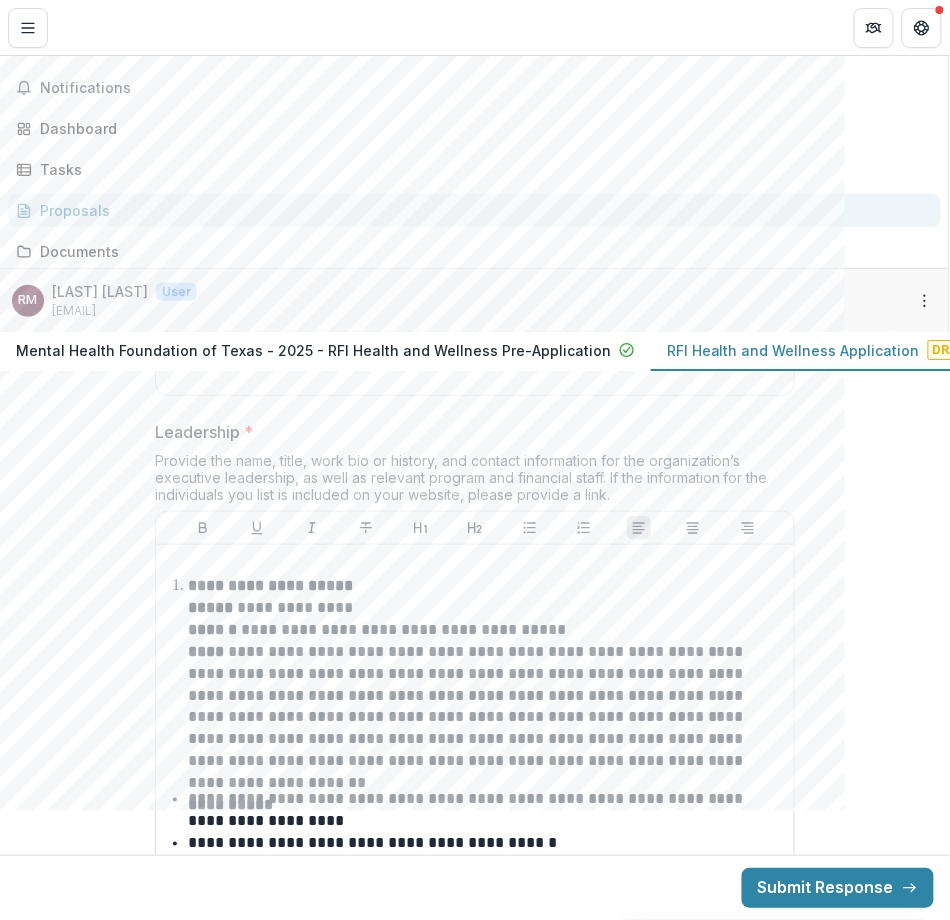 scroll, scrollTop: 11360, scrollLeft: 0, axis: vertical 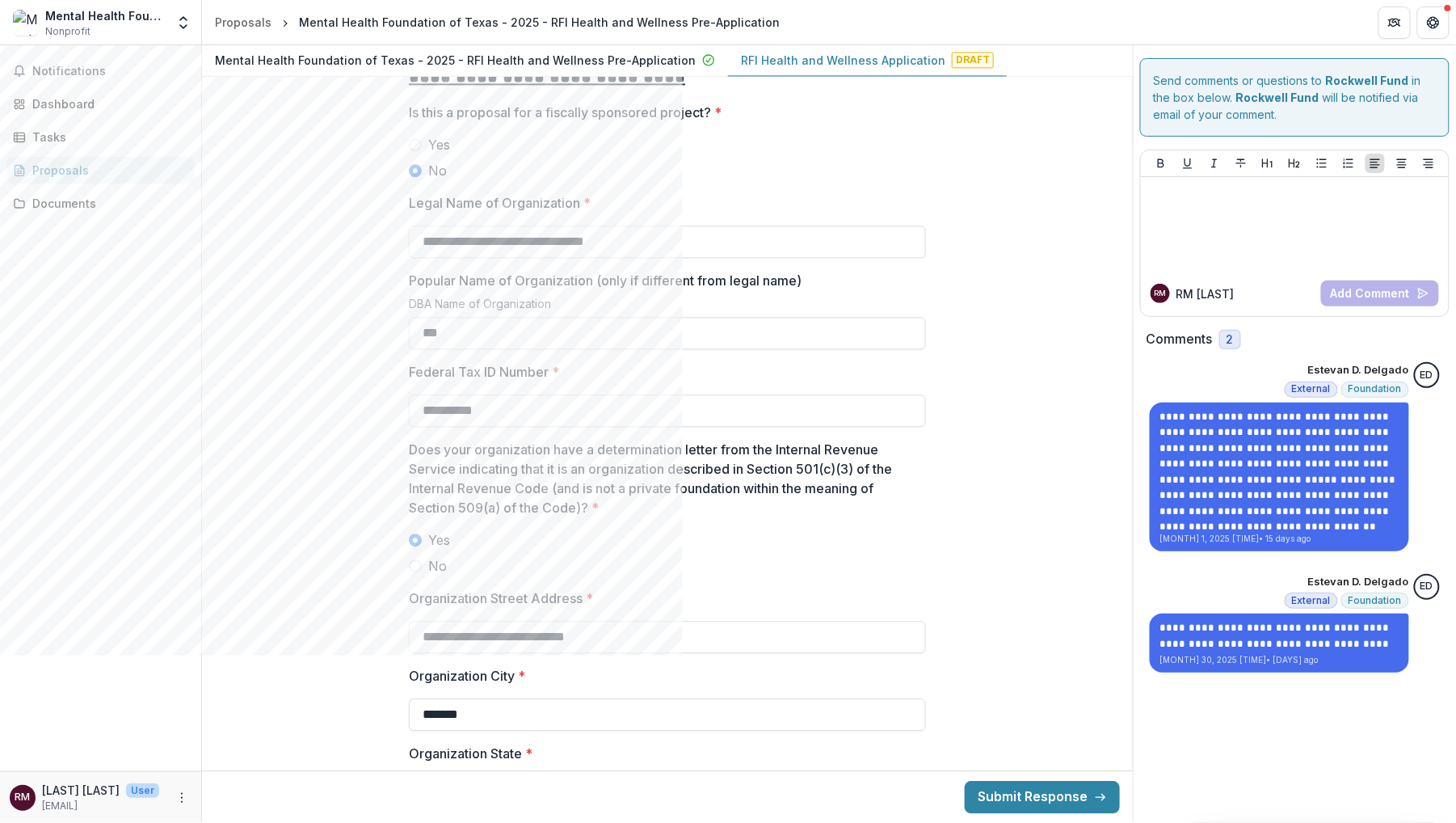 type on "***" 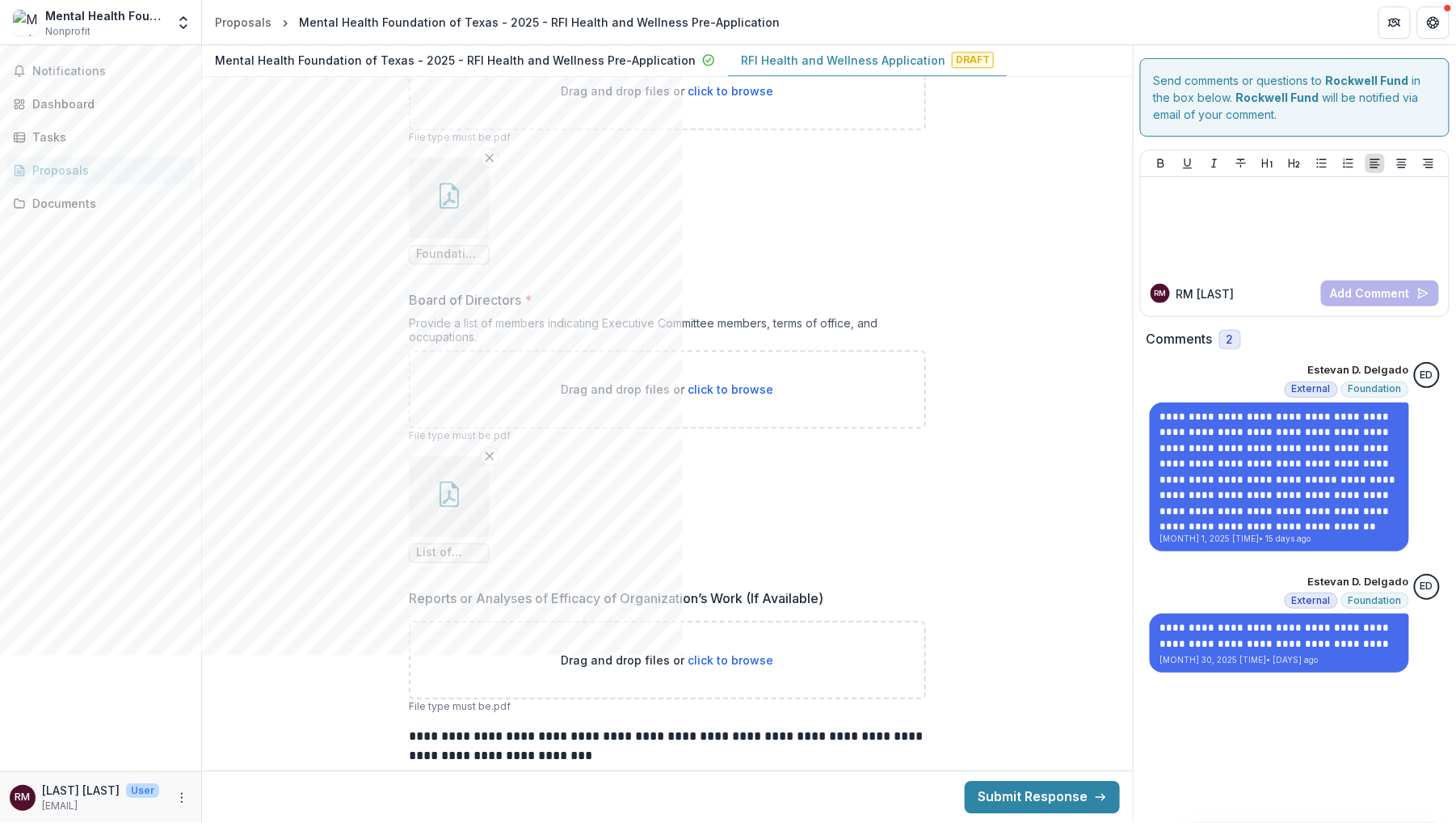 scroll, scrollTop: 12331, scrollLeft: 0, axis: vertical 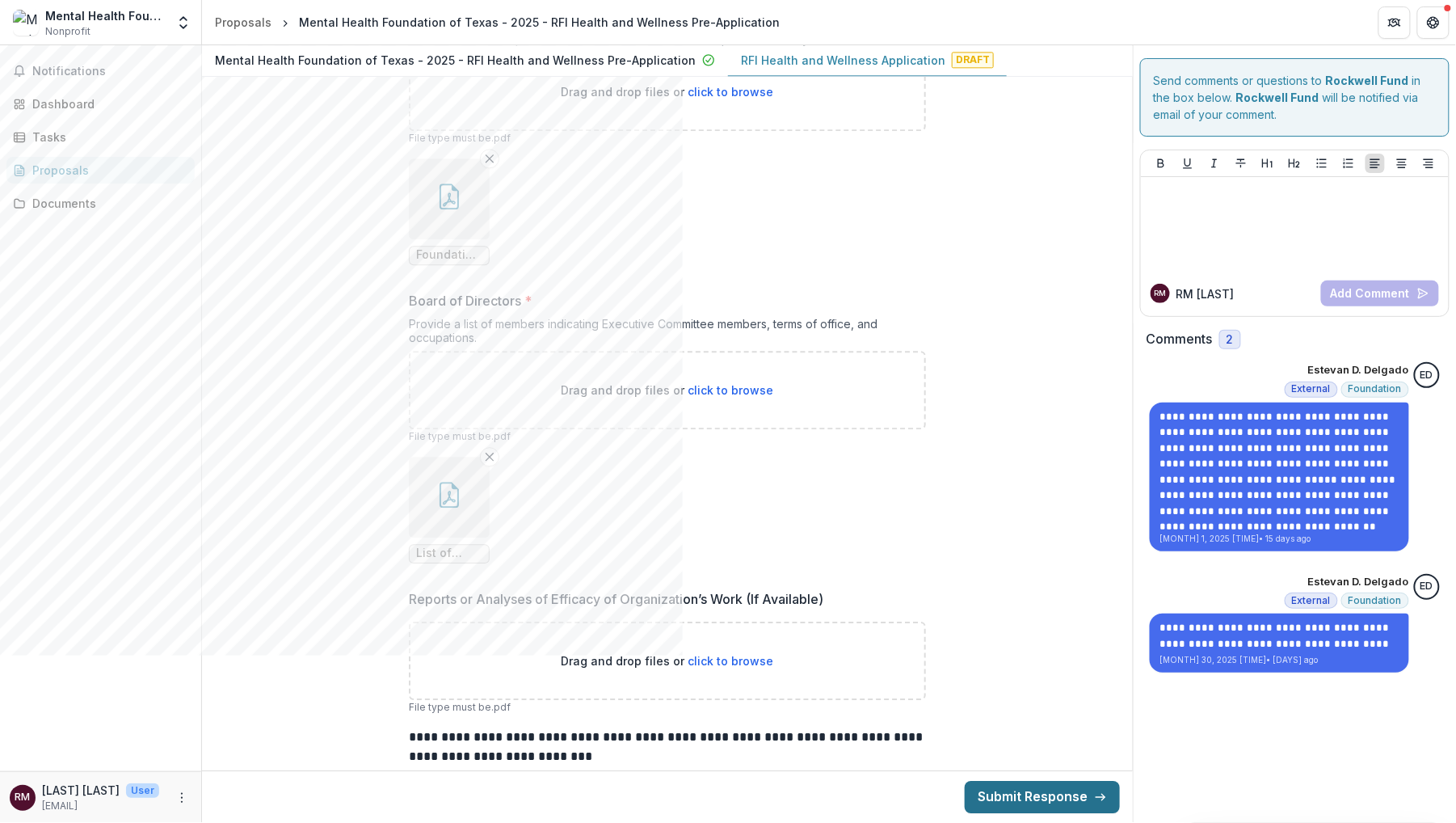 click on "Submit Response" at bounding box center (1042, 797) 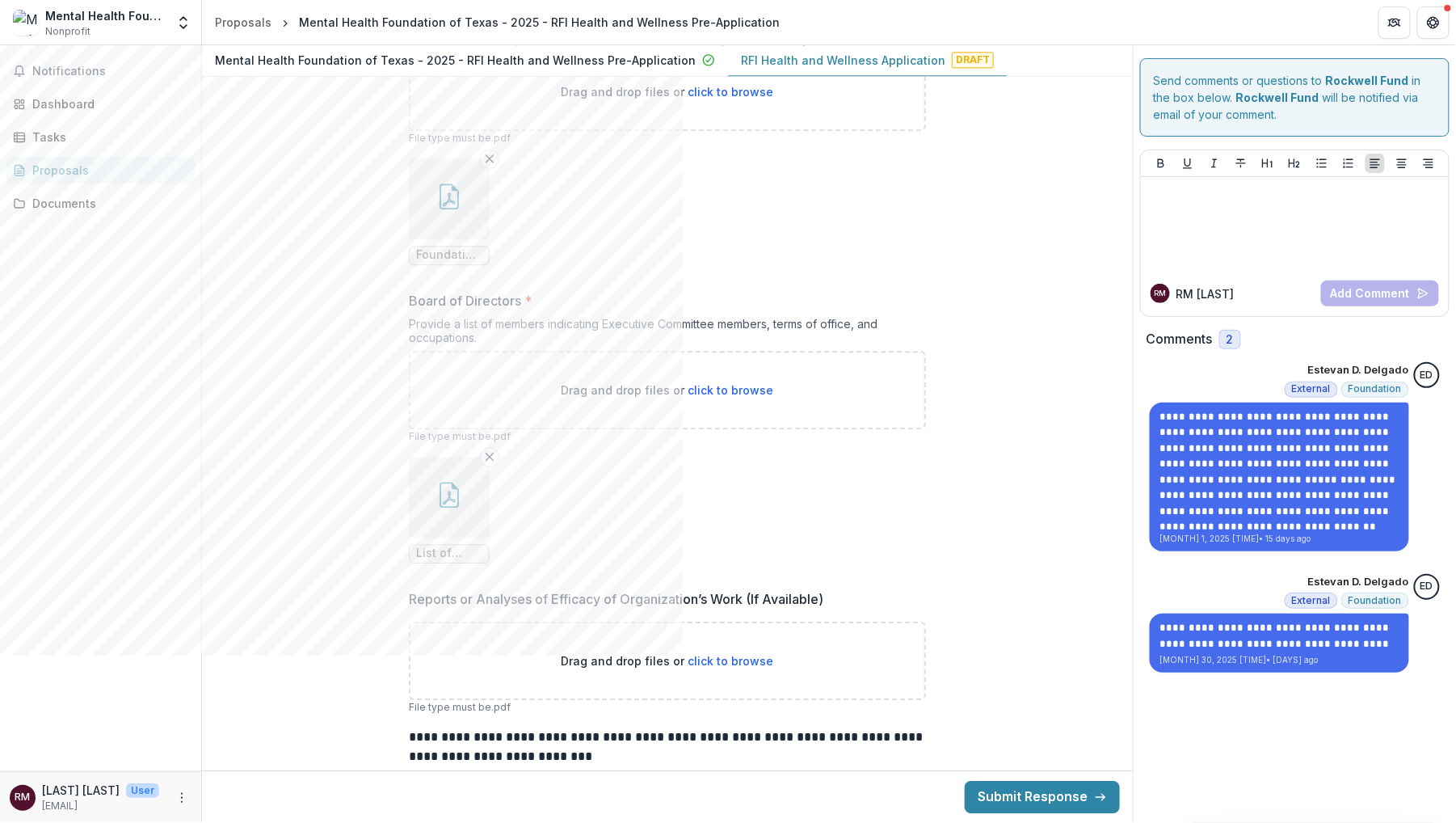 click on "Confirm" at bounding box center [66, 872] 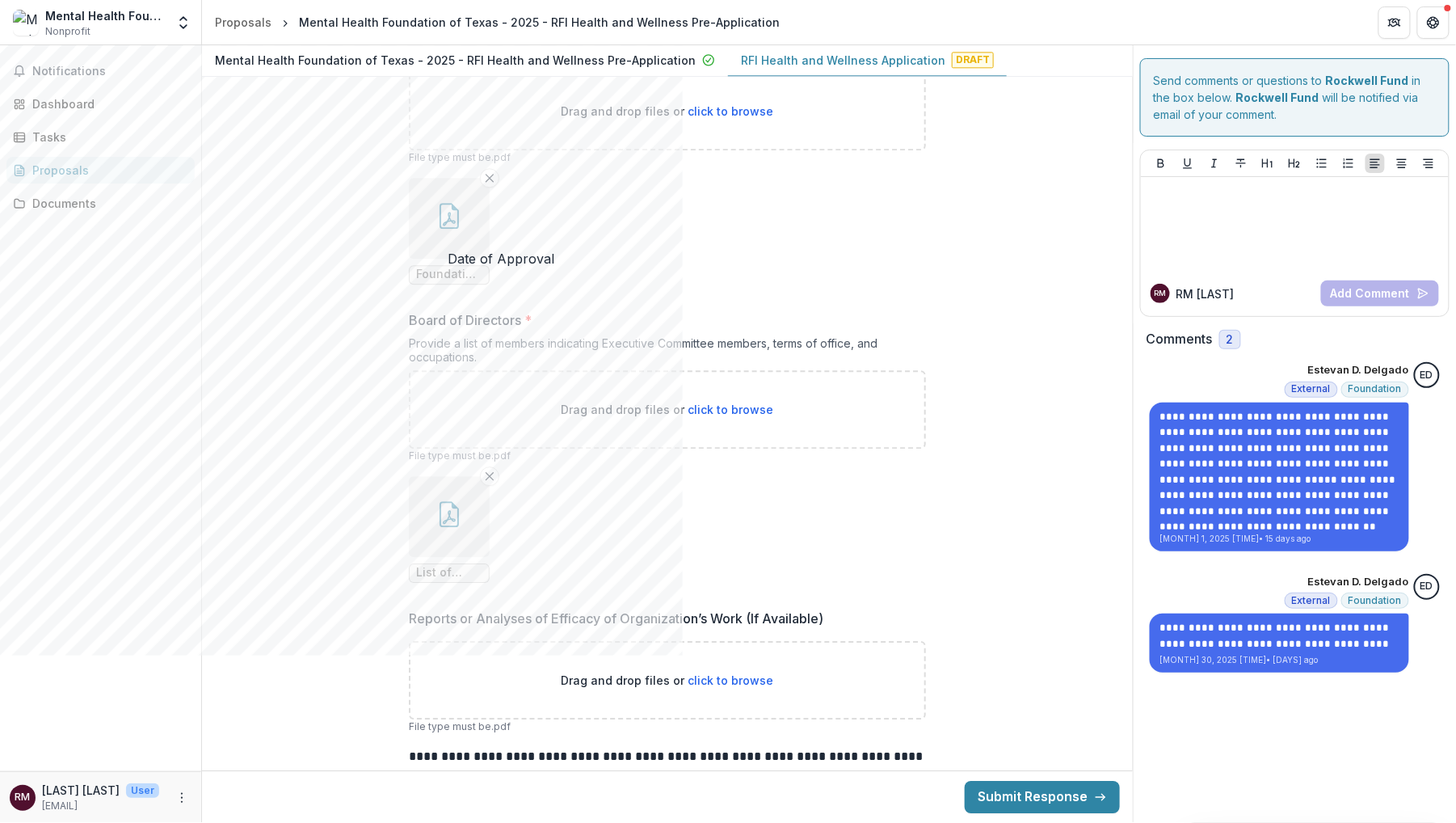 click on "Date of Approval" at bounding box center (202, 2367) 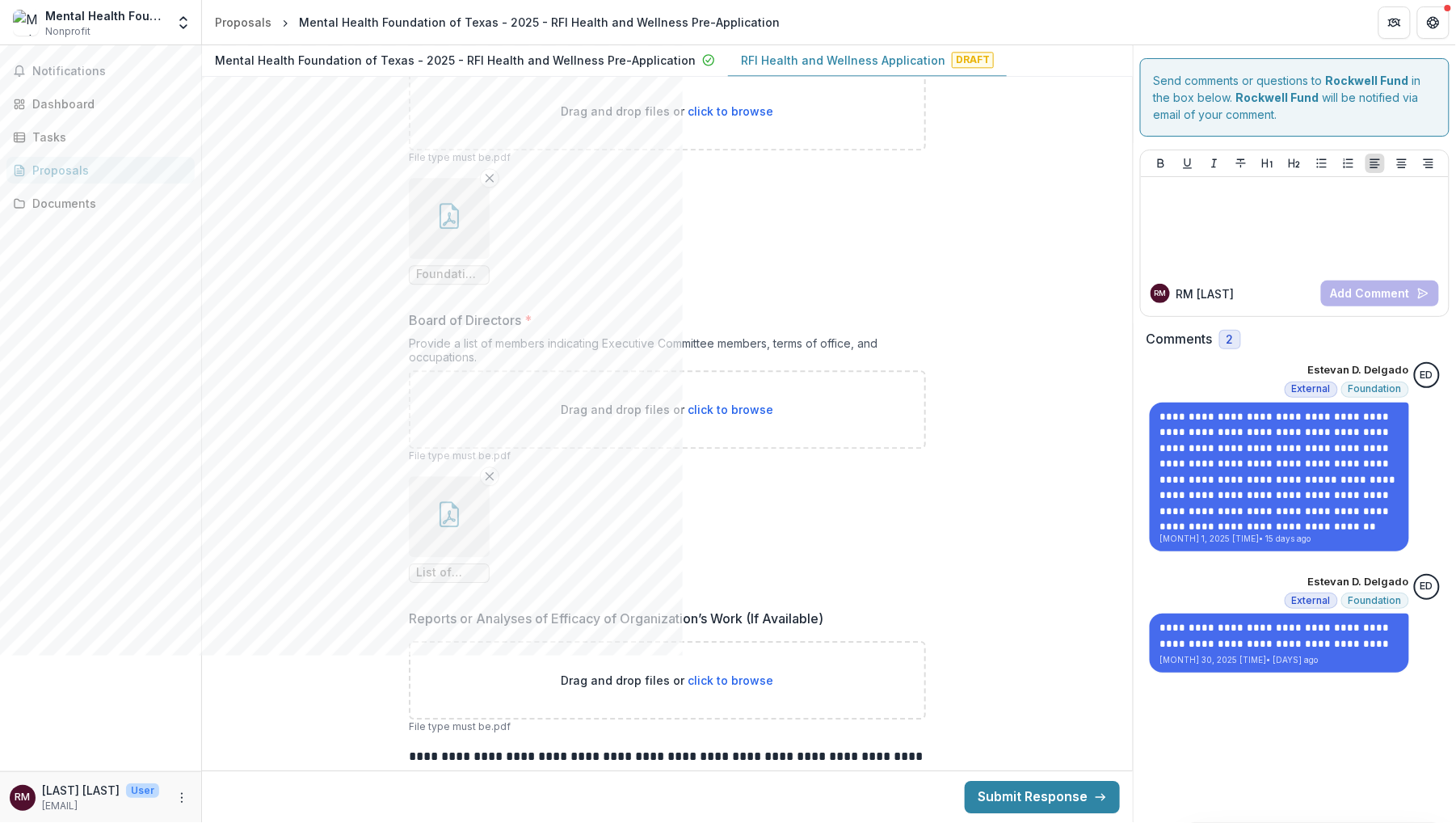 click on "Close" at bounding box center [17, 2387] 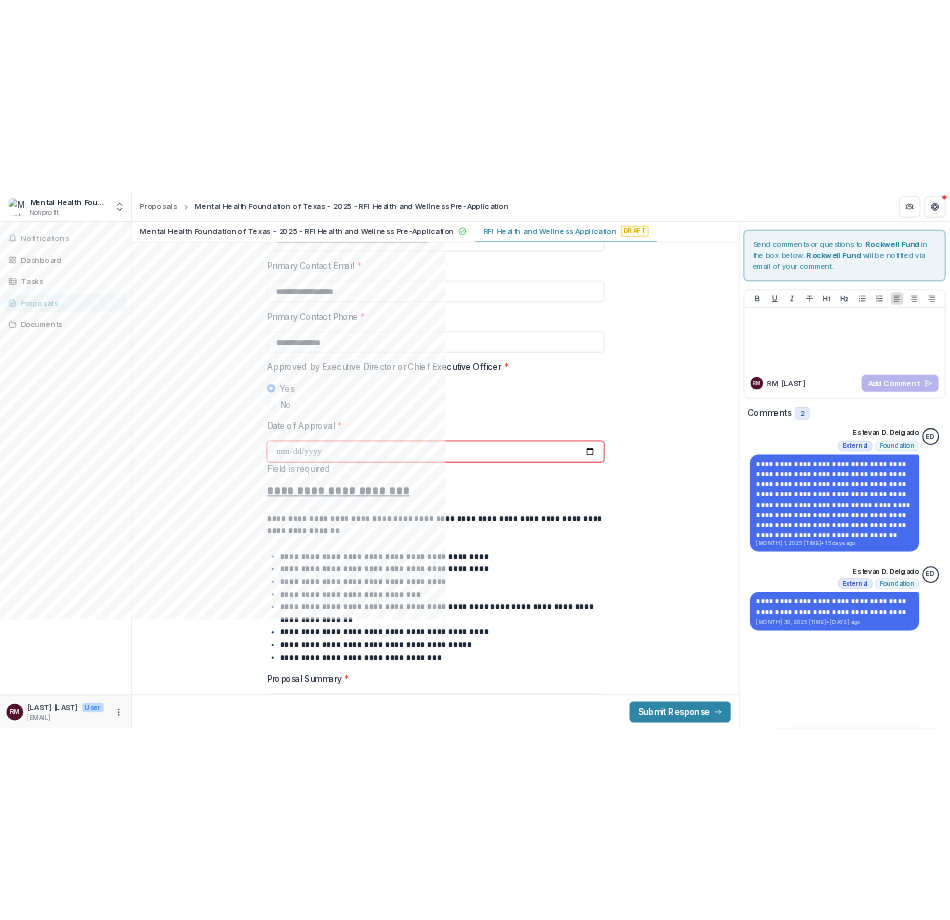 scroll, scrollTop: 3517, scrollLeft: 0, axis: vertical 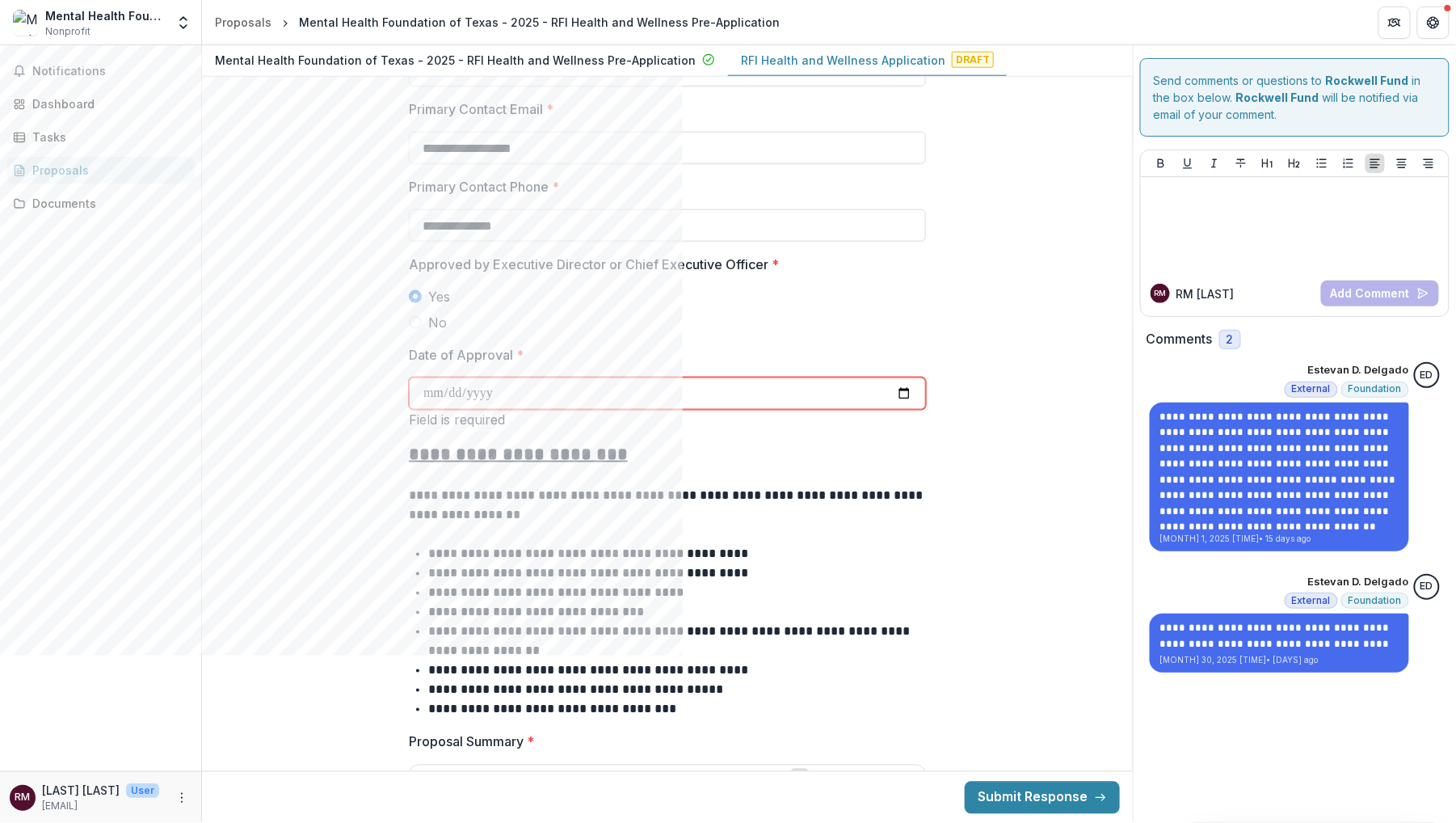 click on "Date of Approval *" at bounding box center (667, 394) 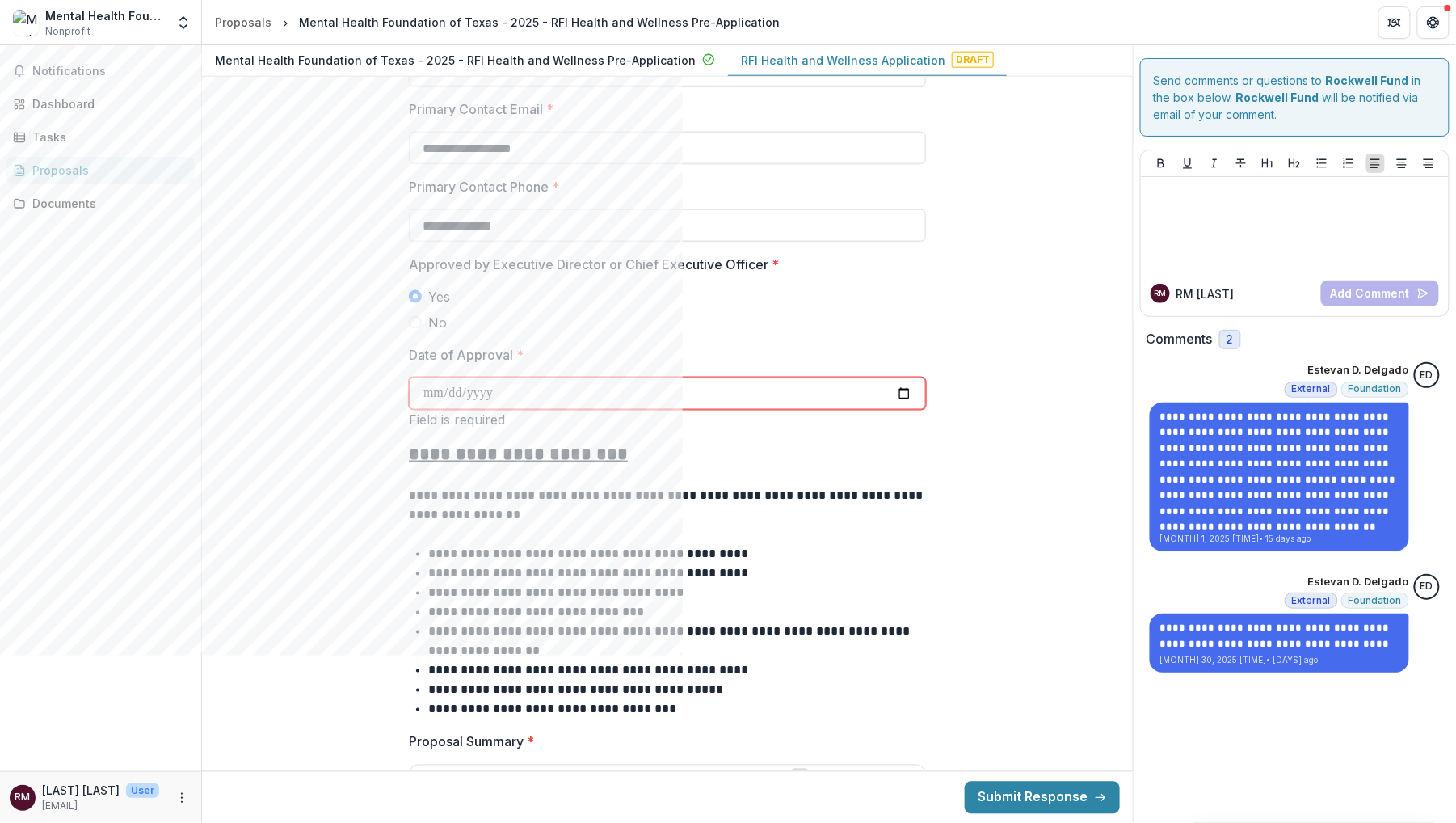 type on "**********" 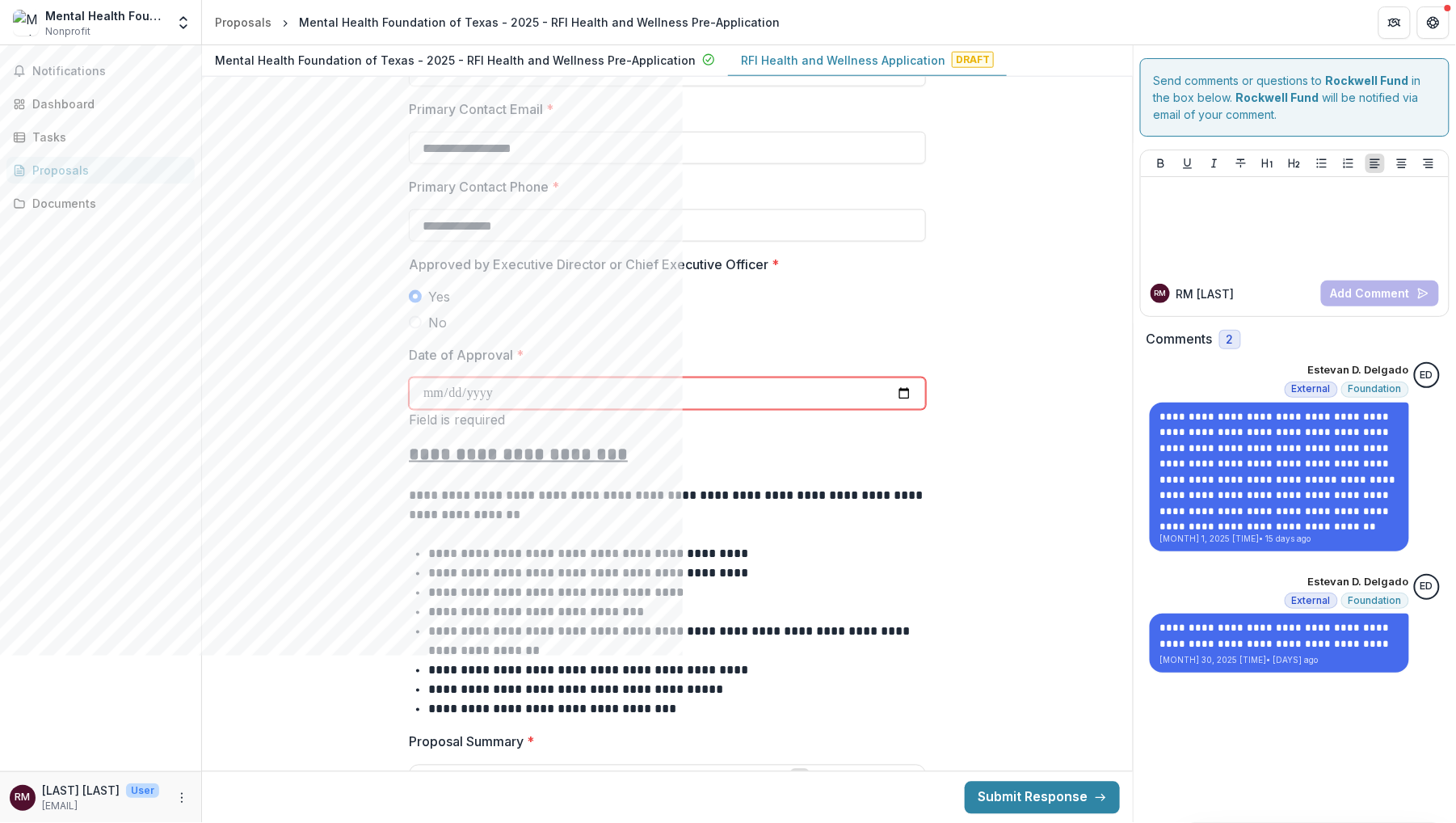 click on "Date of Approval *" at bounding box center [663, 355] 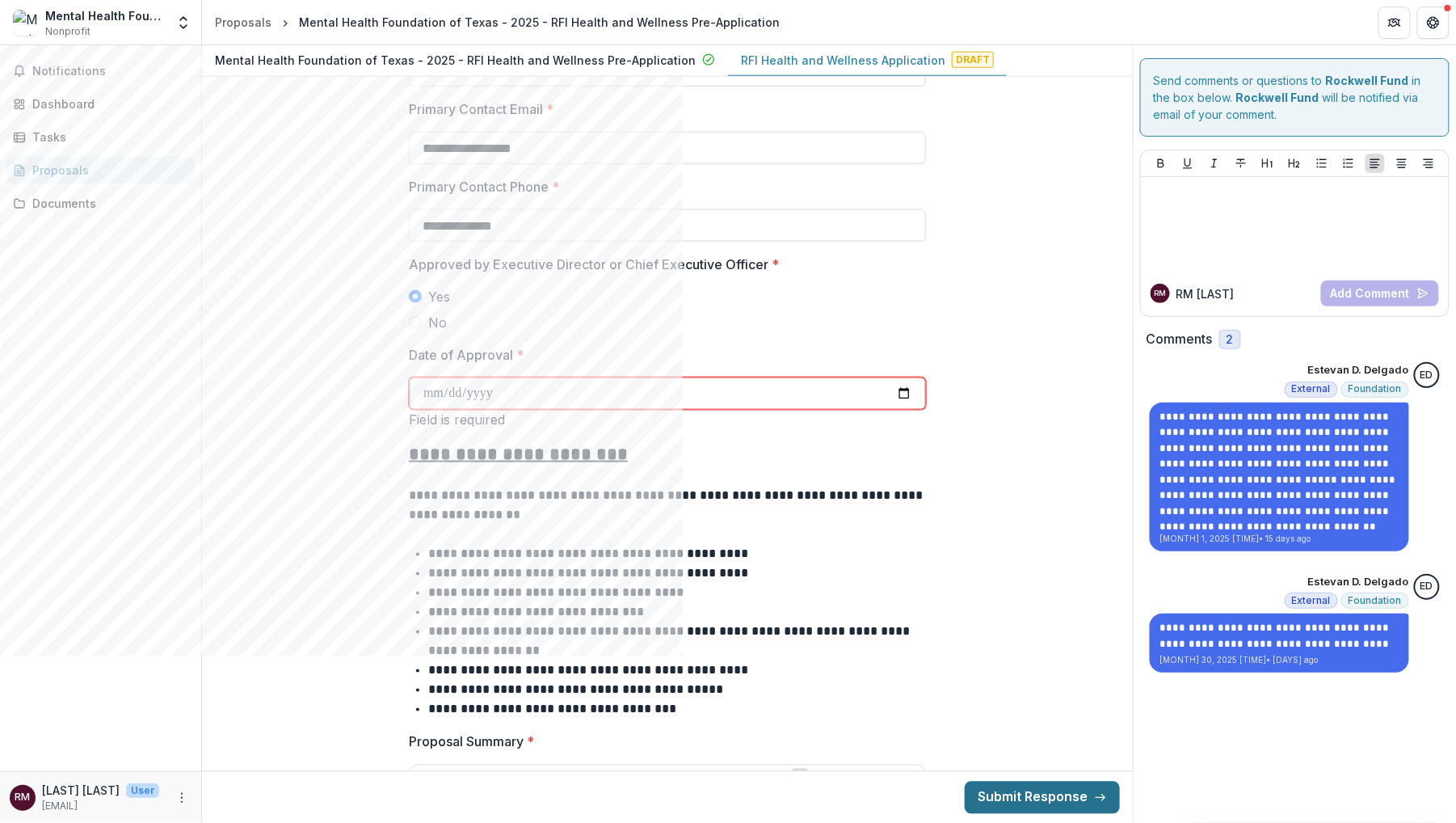click on "Submit Response" at bounding box center (1042, 797) 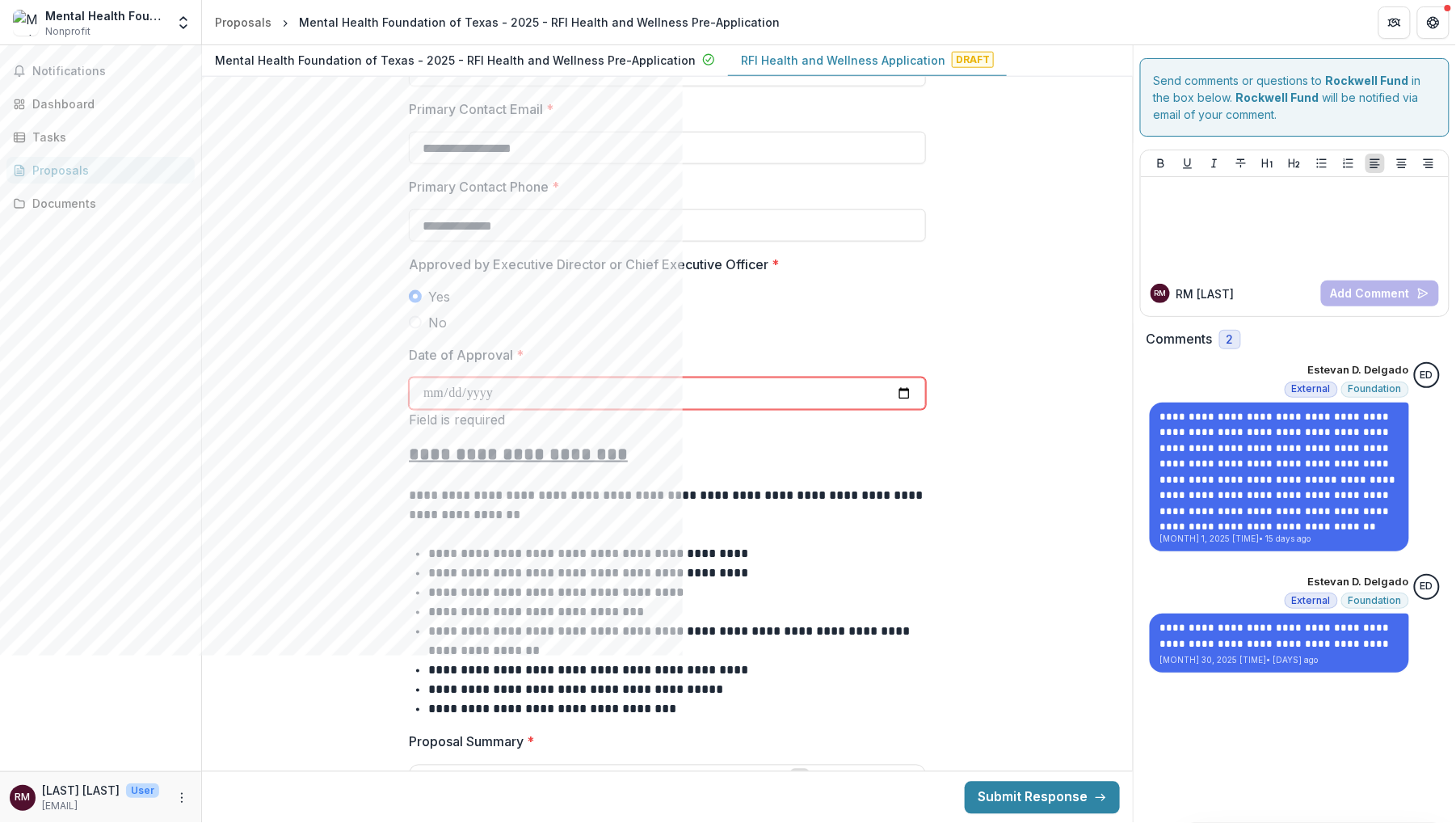 click on "Confirm" at bounding box center (66, 872) 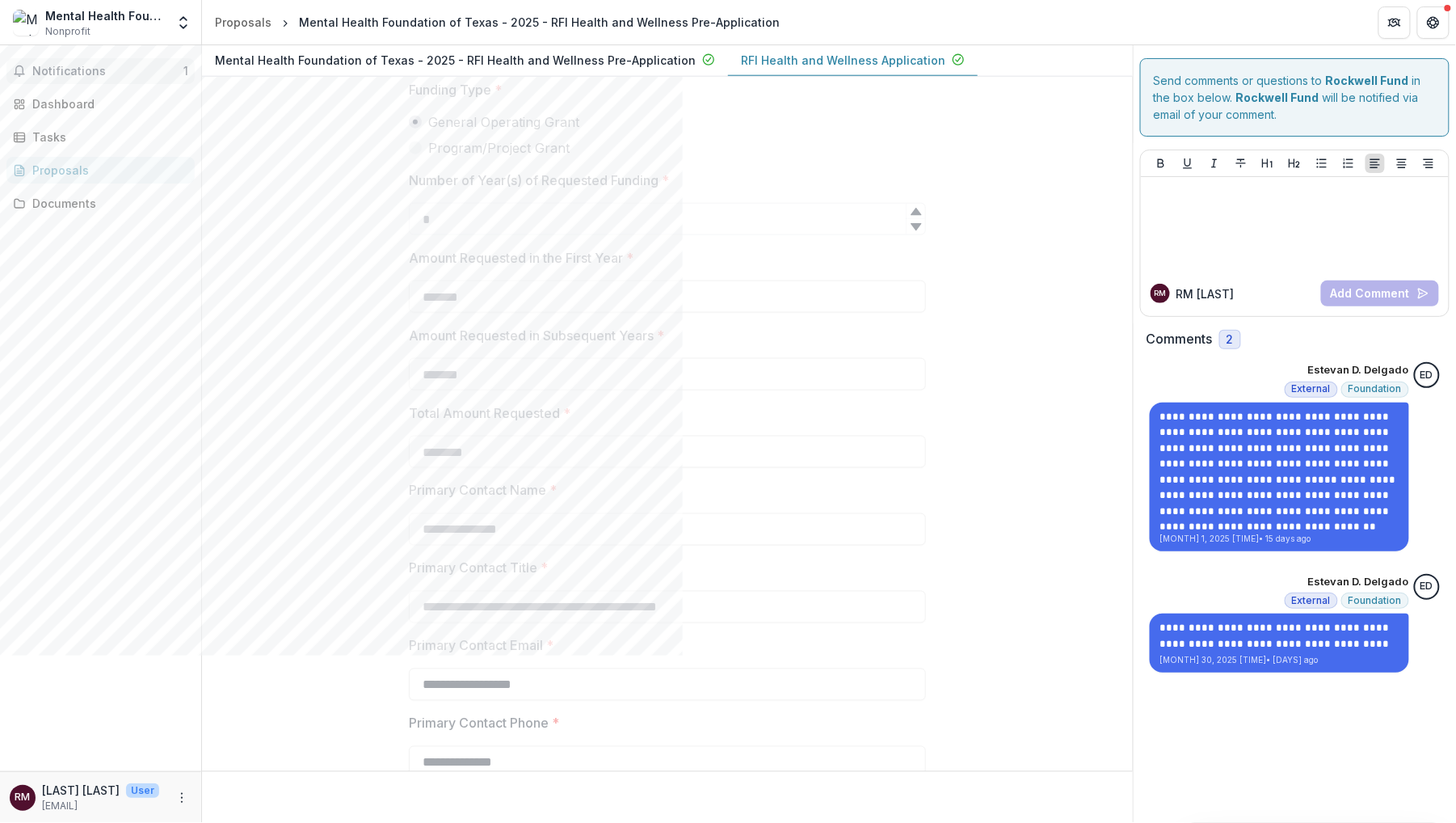 click on "Notifications 1" at bounding box center [100, 71] 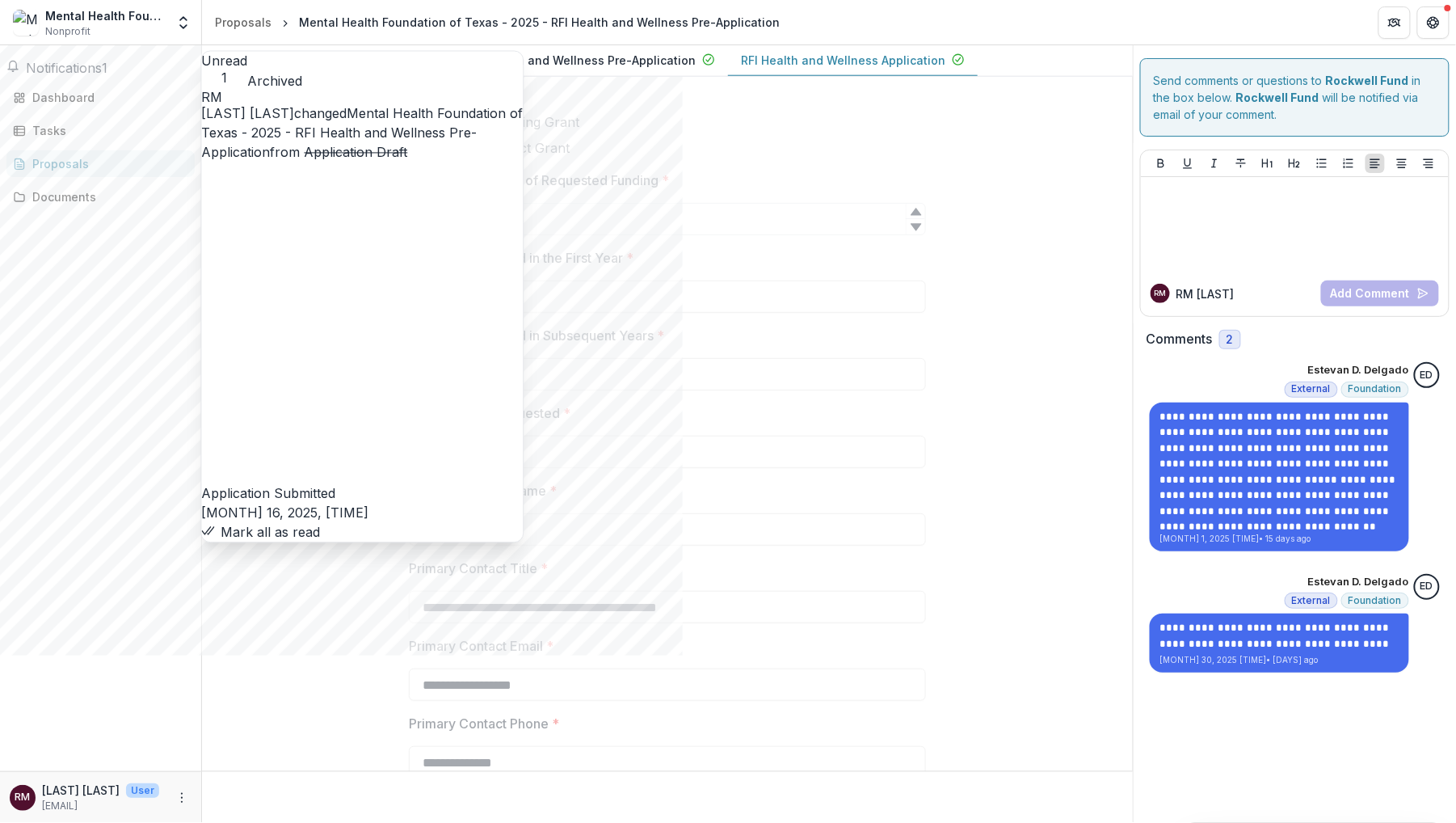 click on "Mental Health Foundation of Texas - 2025 - RFI Health and Wellness Pre-Application" at bounding box center (363, 133) 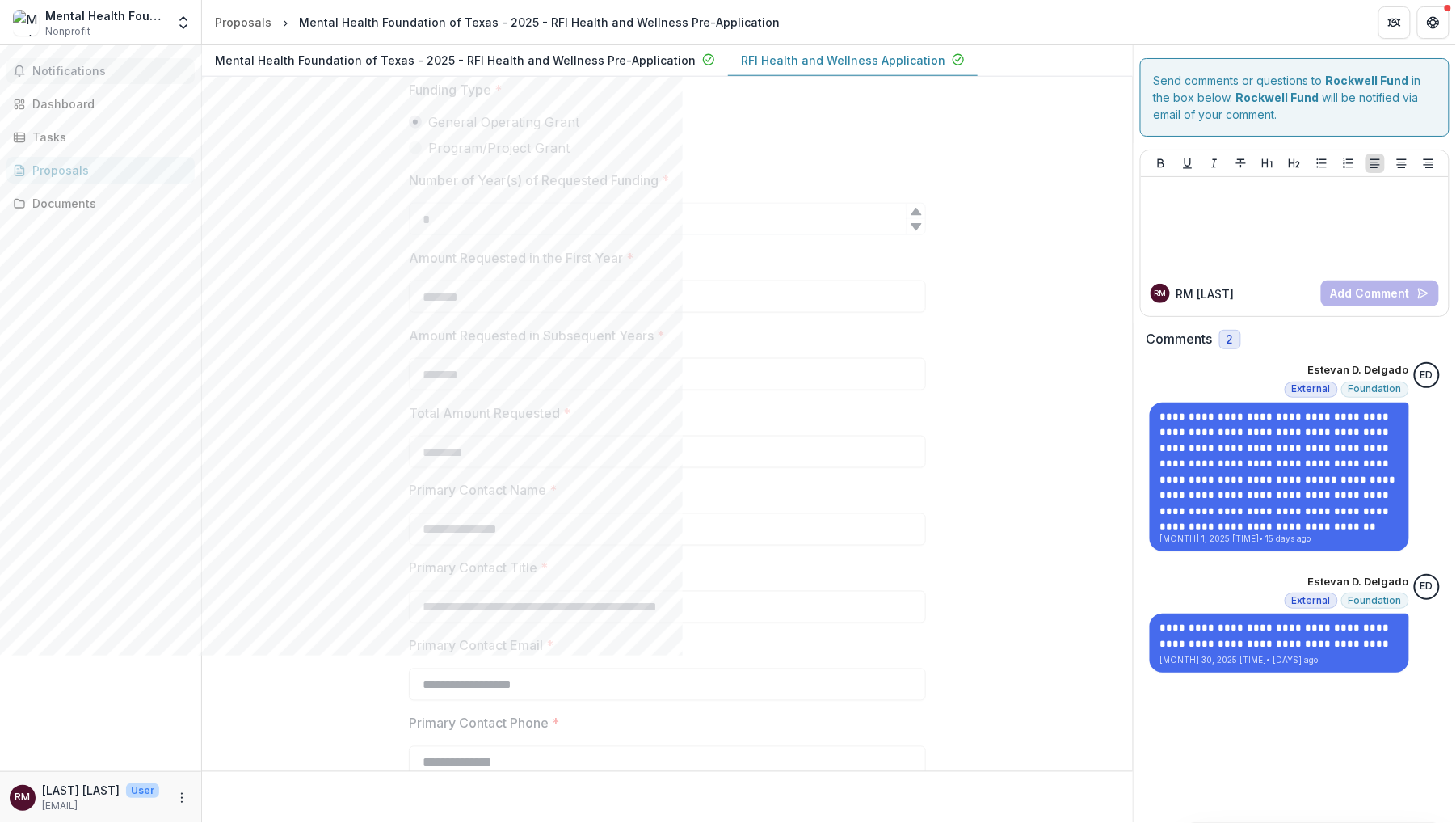 click on "Notifications" at bounding box center [110, 71] 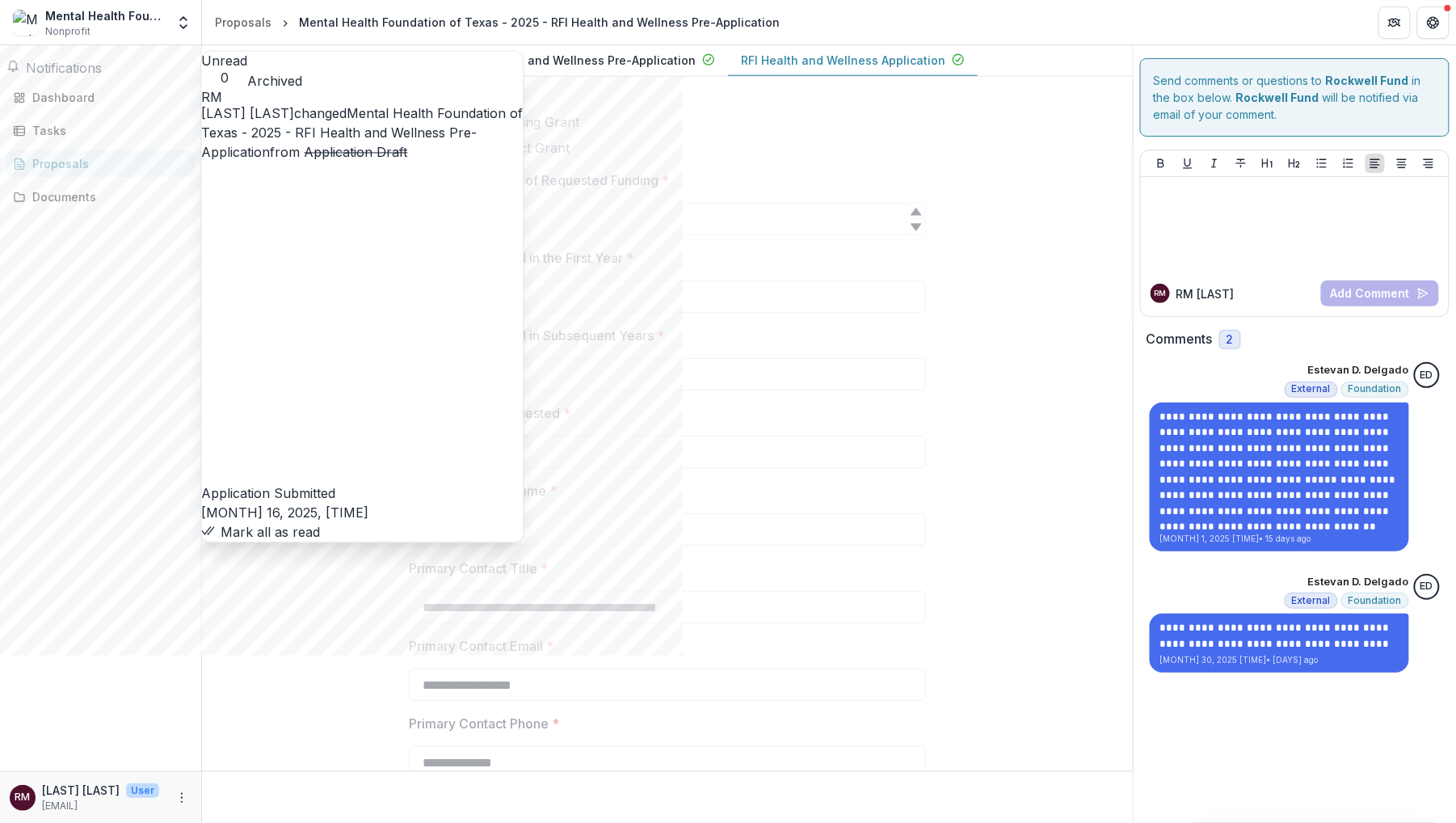 click on "**********" at bounding box center (667, 4415) 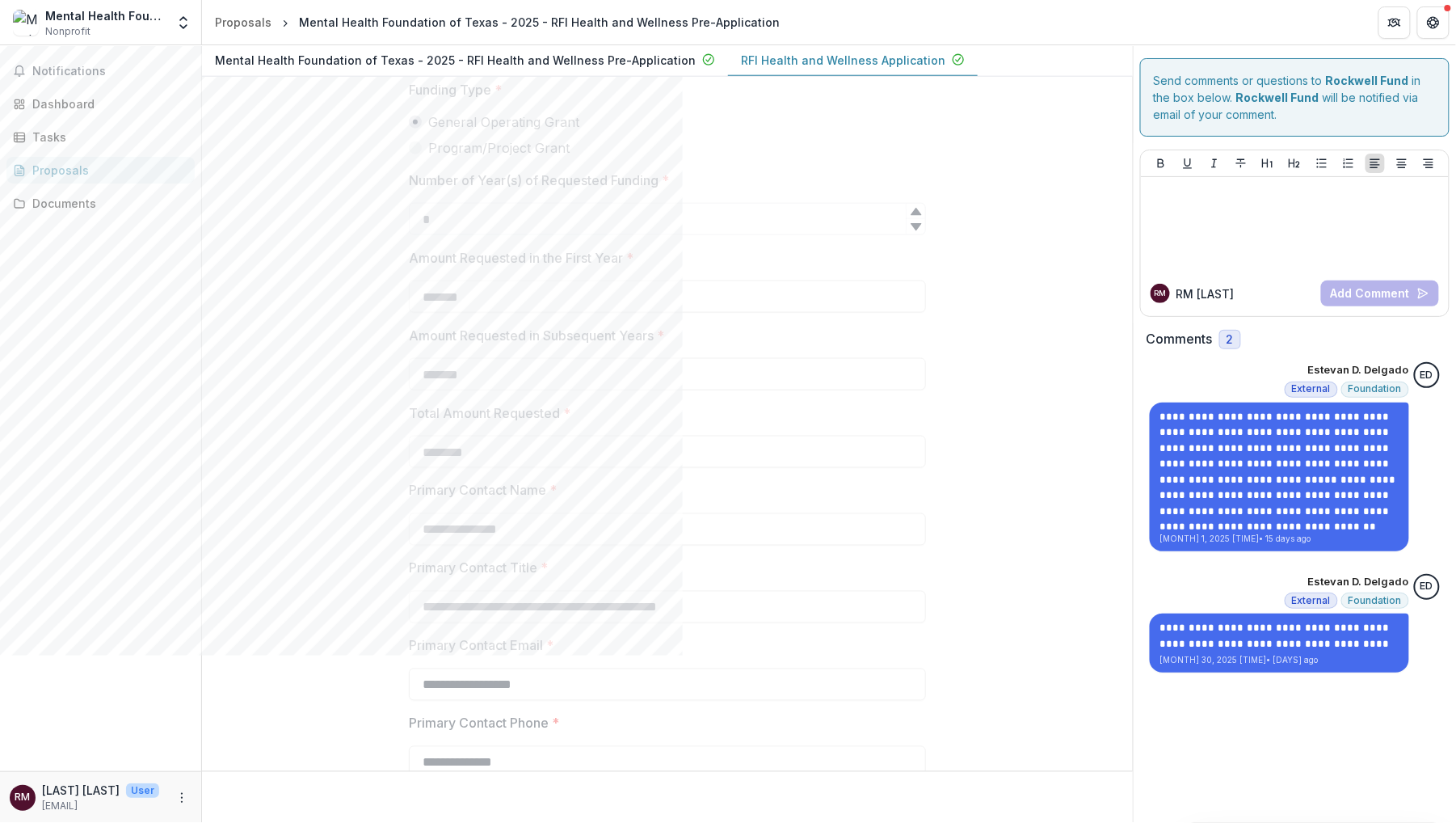 click on "Notifications Dashboard Tasks Proposals Documents" at bounding box center (100, 408) 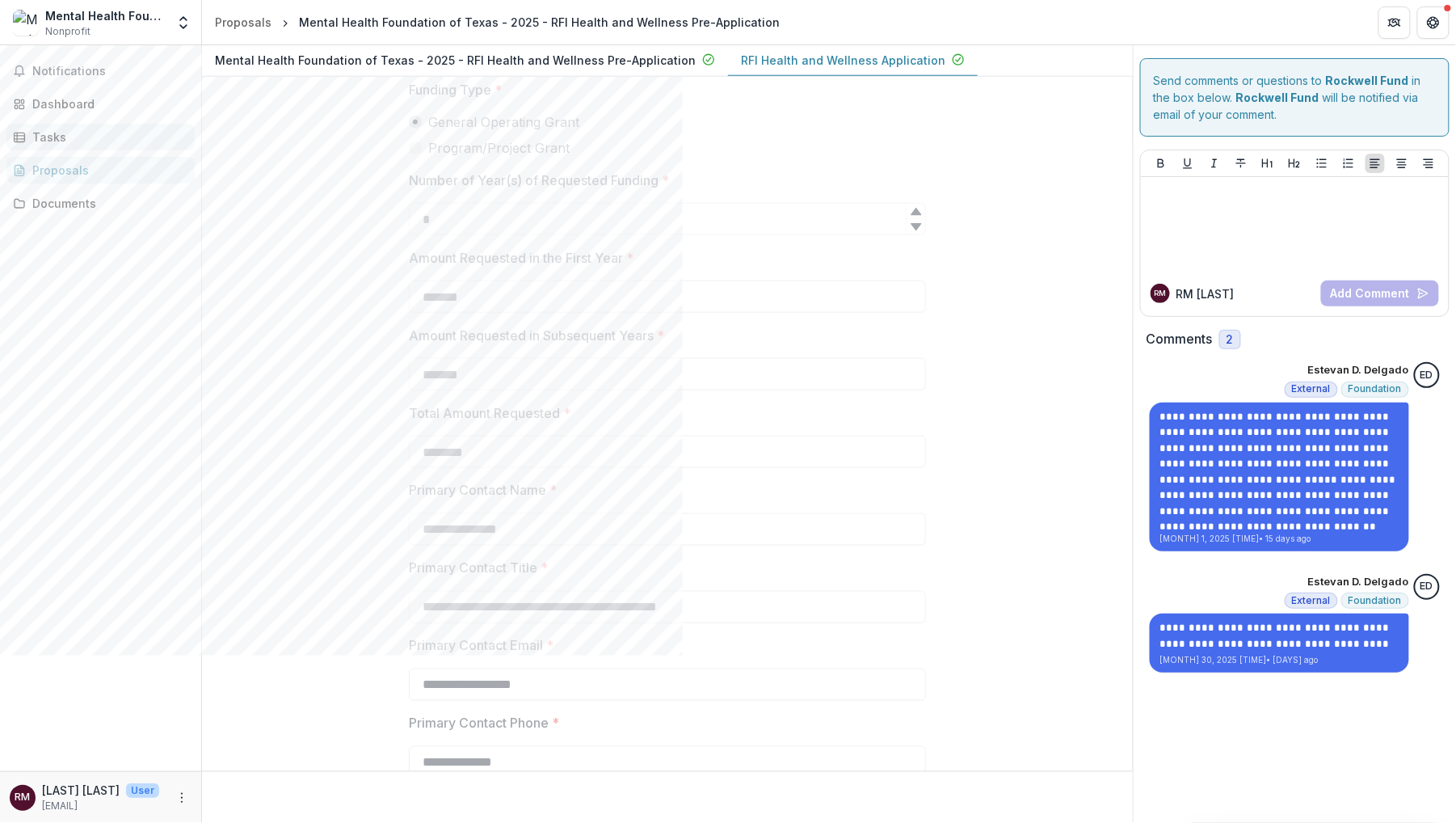 click on "Tasks" at bounding box center (107, 137) 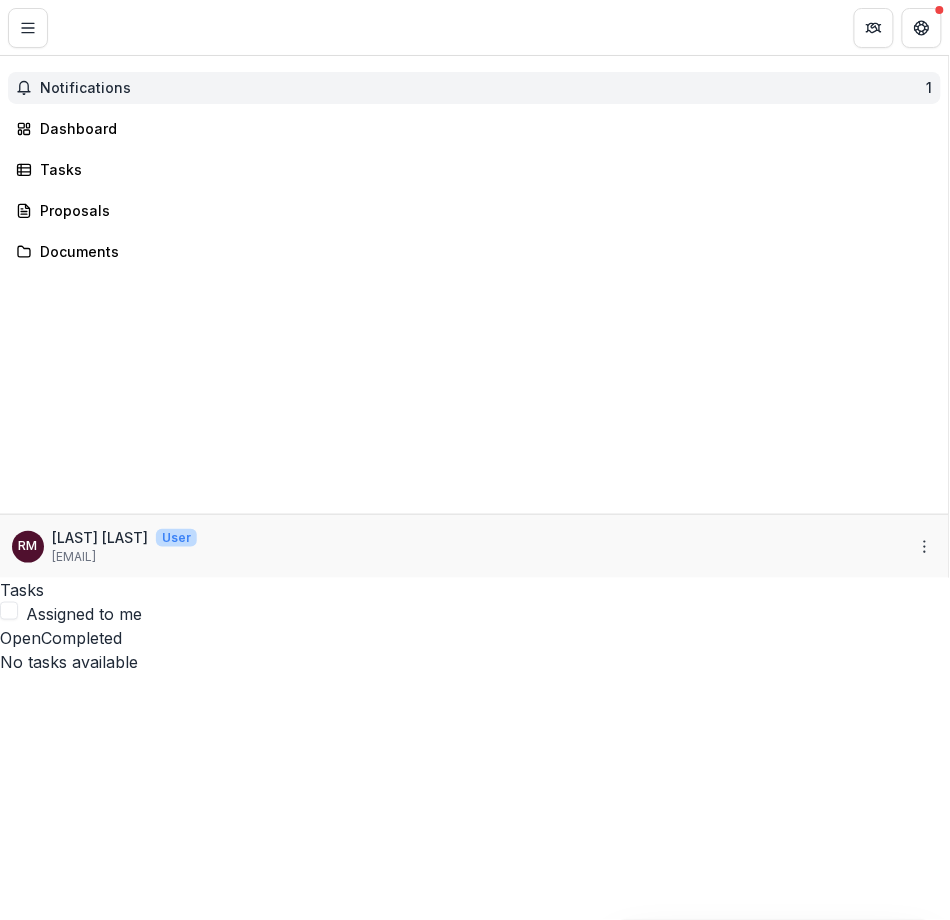 click on "Notifications 1" at bounding box center [474, 88] 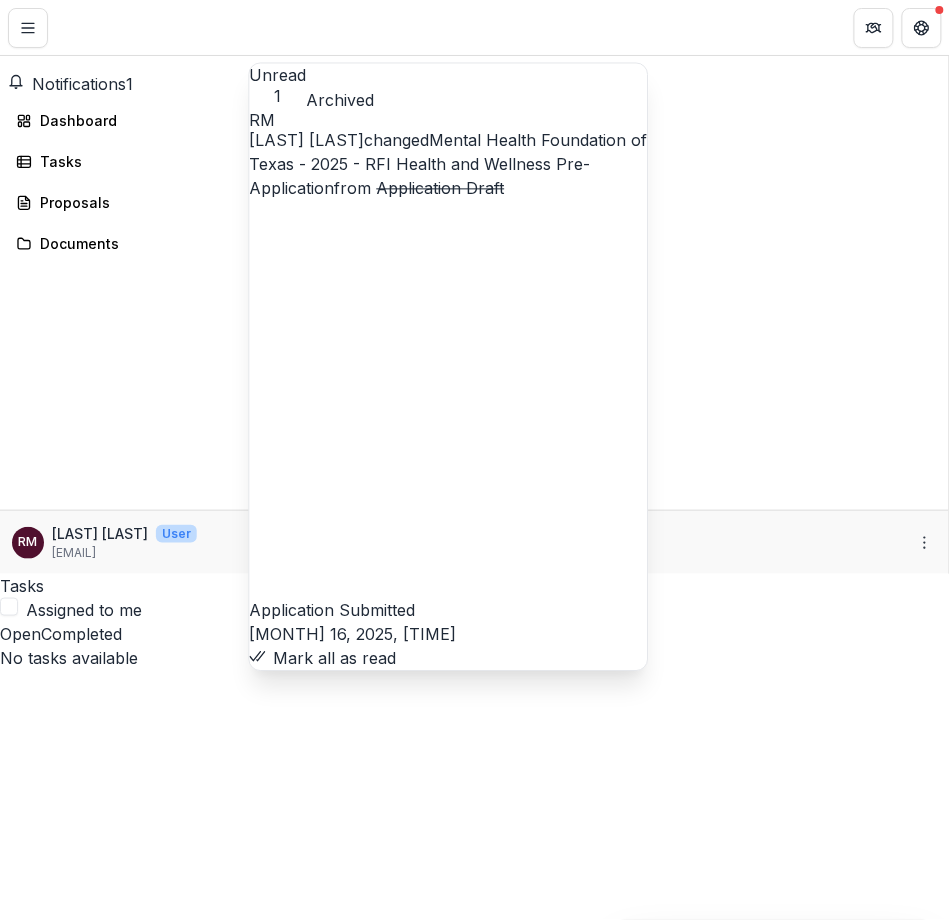 click on "Mark all as read" at bounding box center (323, 659) 